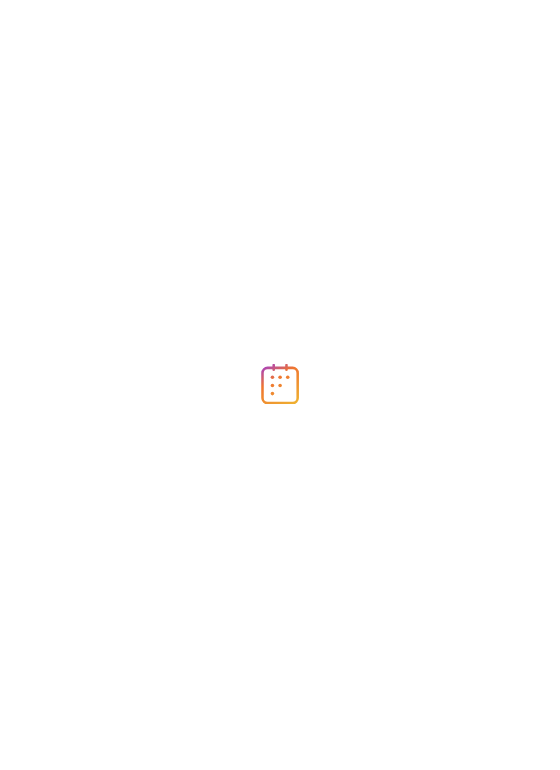scroll, scrollTop: 0, scrollLeft: 0, axis: both 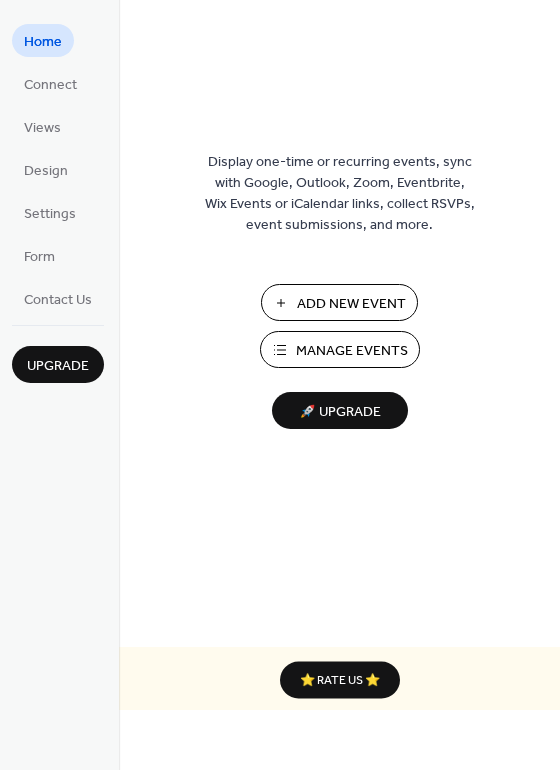 click on "Add New Event" at bounding box center [351, 304] 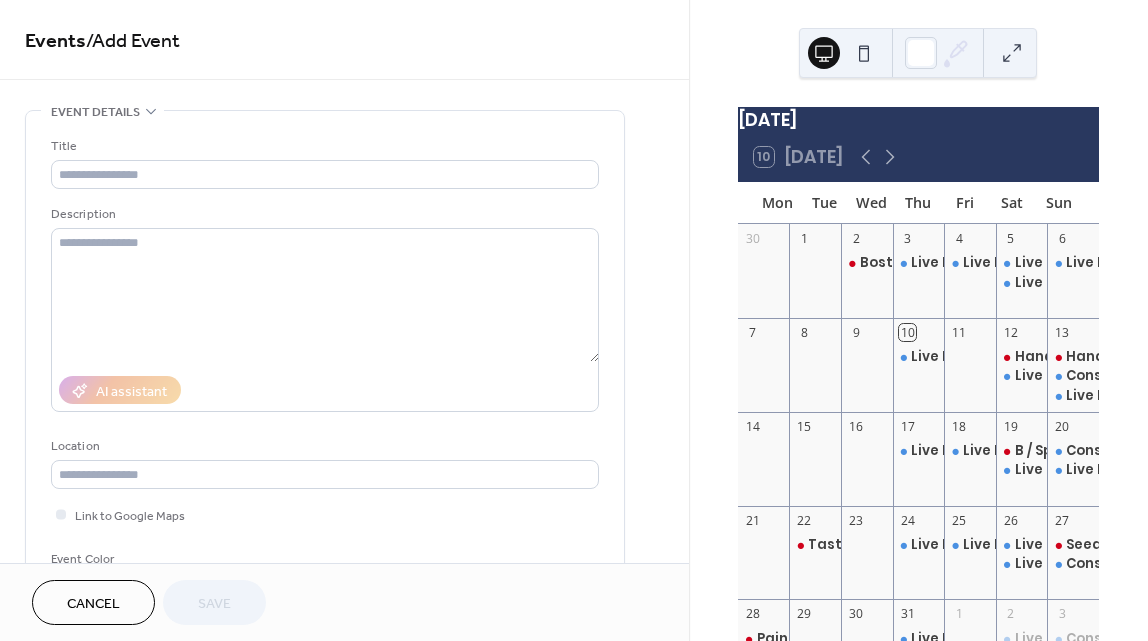scroll, scrollTop: 0, scrollLeft: 0, axis: both 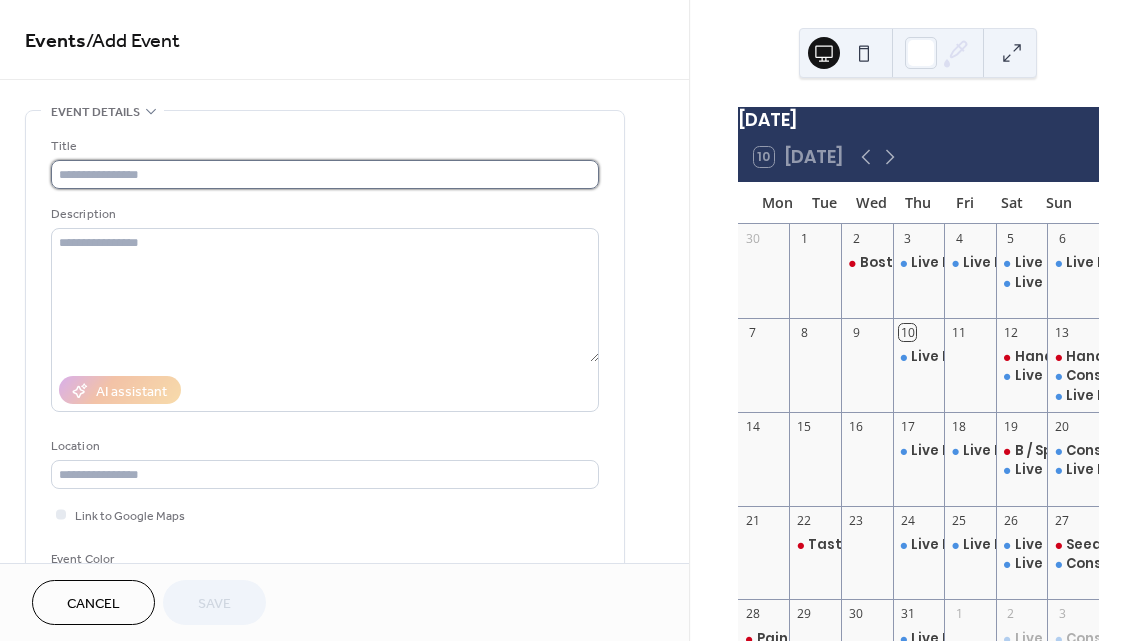 click at bounding box center (325, 174) 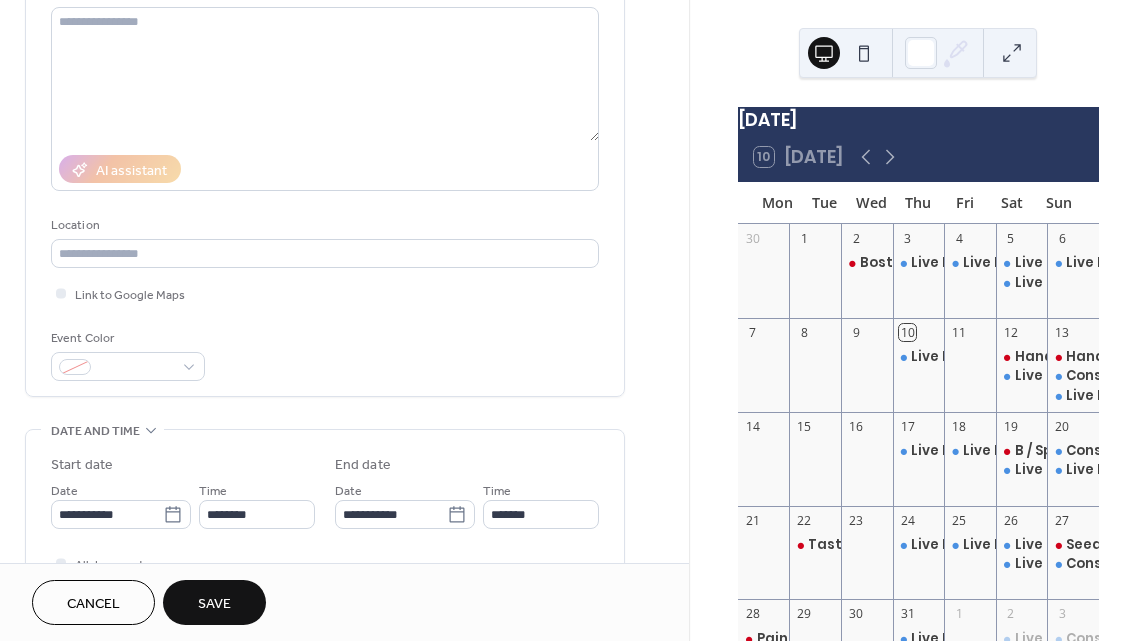 scroll, scrollTop: 224, scrollLeft: 0, axis: vertical 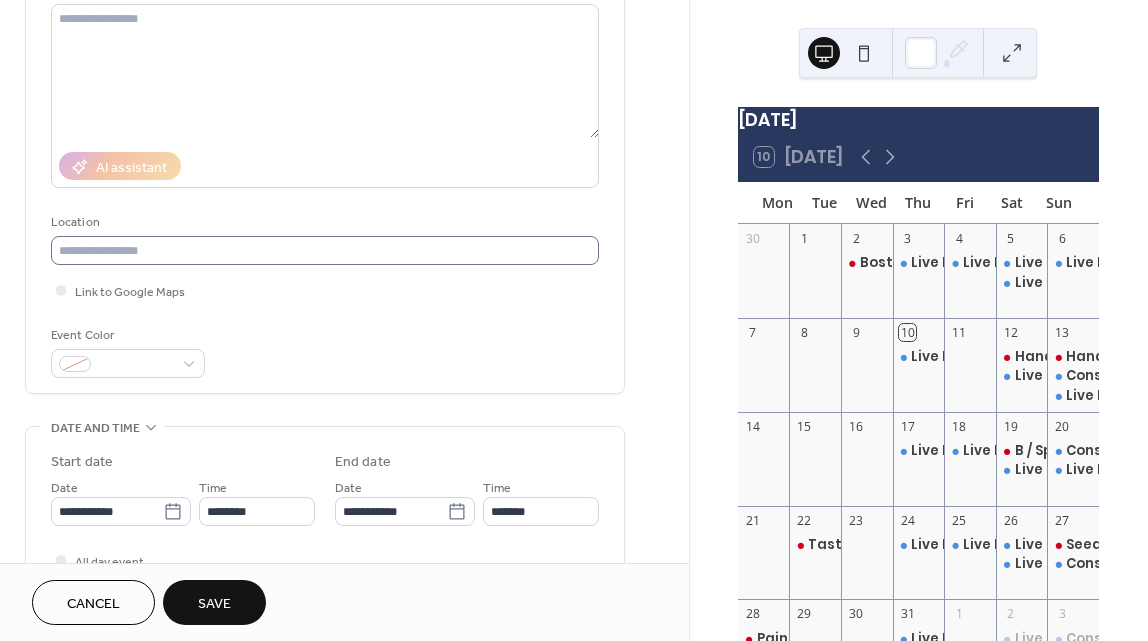 type on "**********" 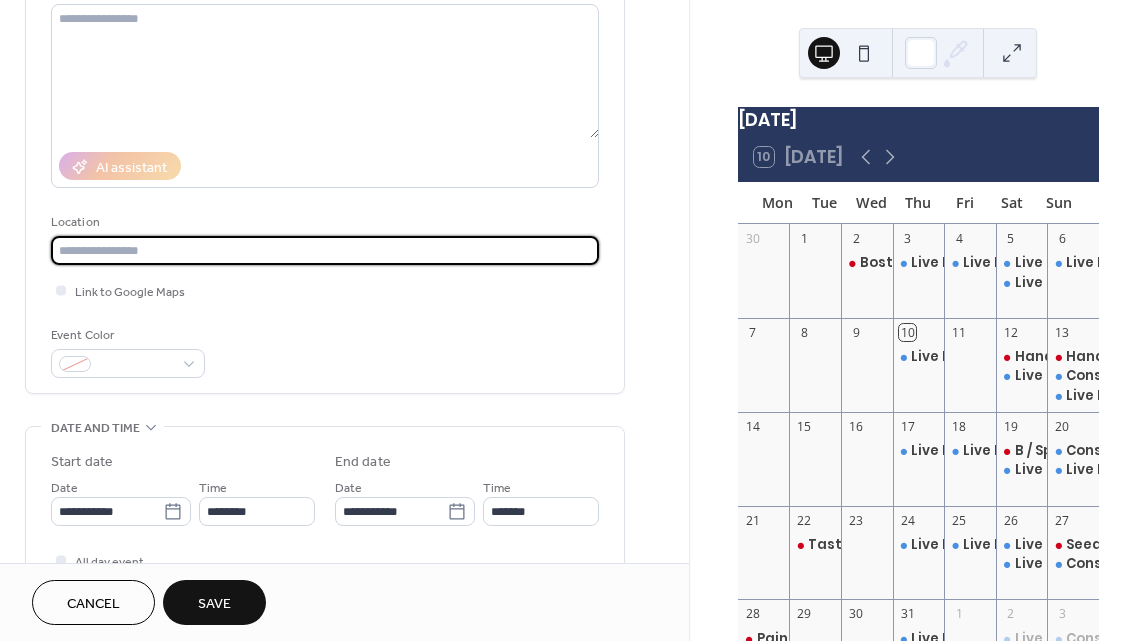 click at bounding box center [325, 250] 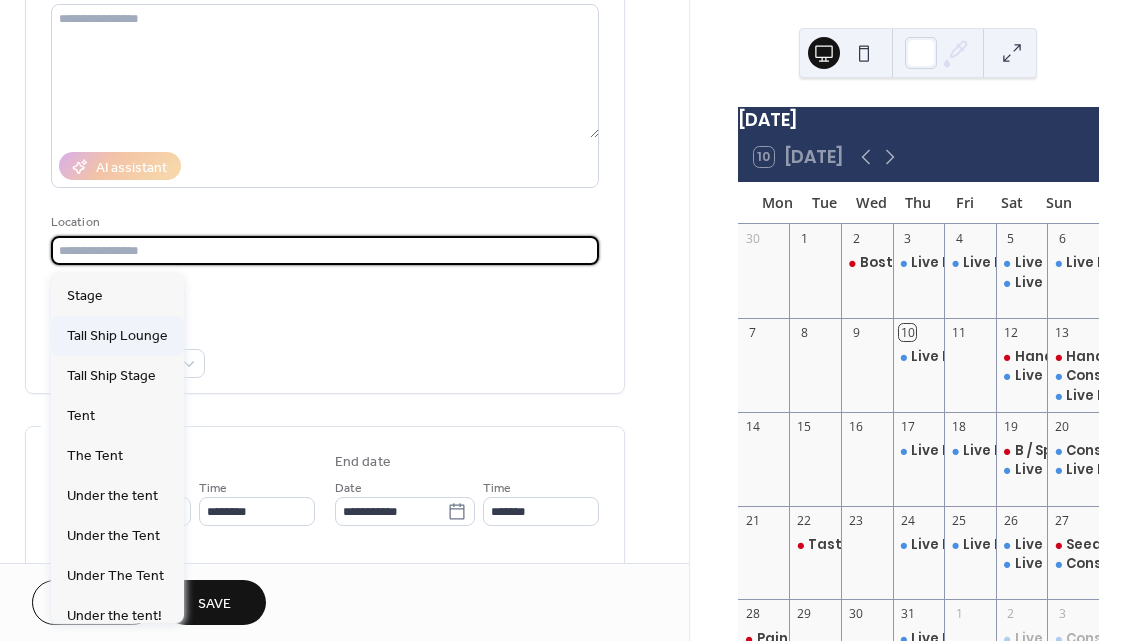 scroll, scrollTop: 87, scrollLeft: 0, axis: vertical 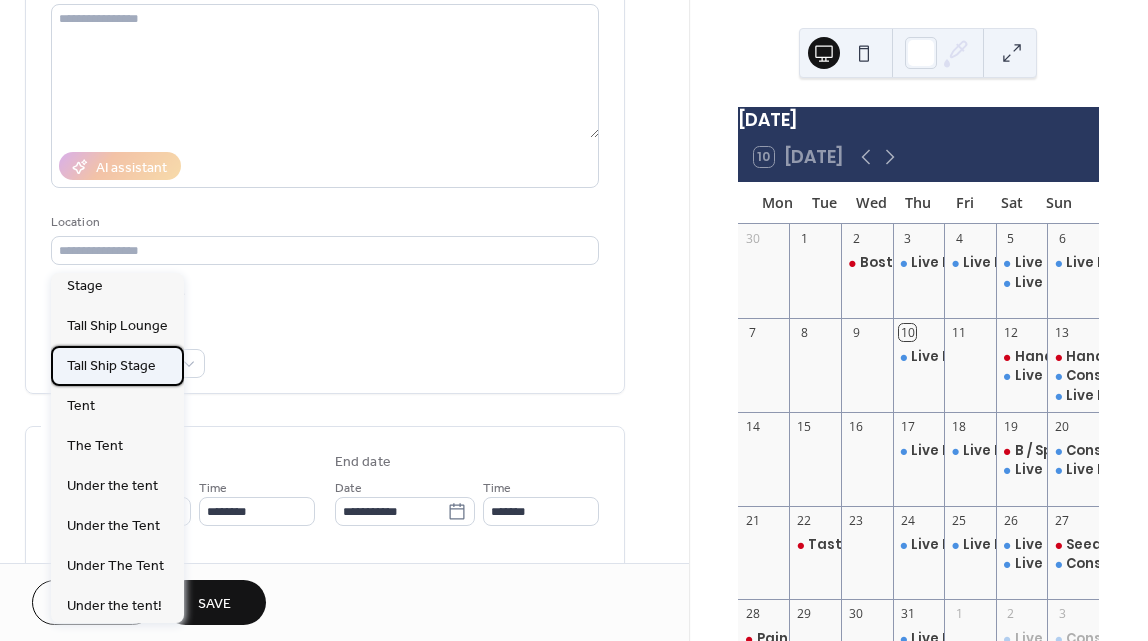 click on "Tall Ship Stage" at bounding box center [111, 366] 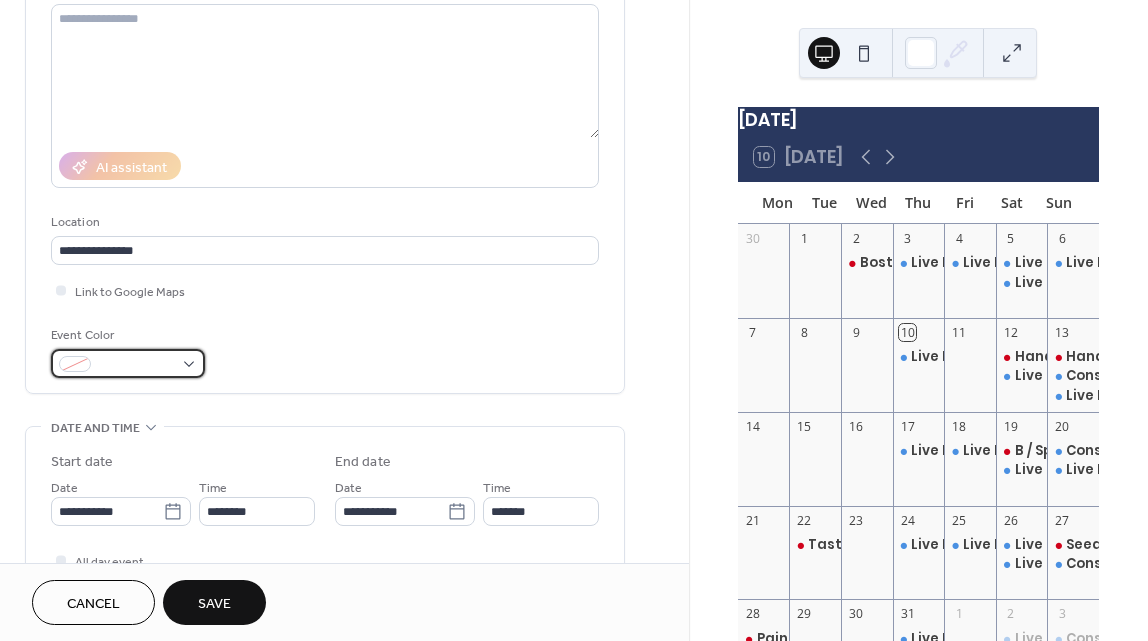 click at bounding box center (128, 363) 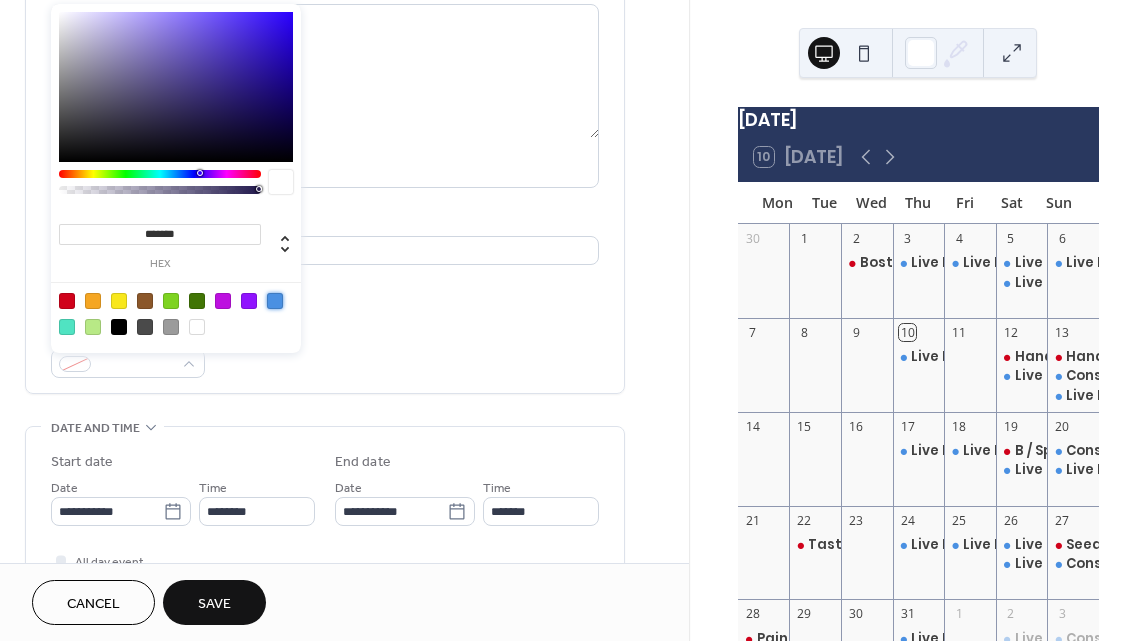 click at bounding box center [275, 301] 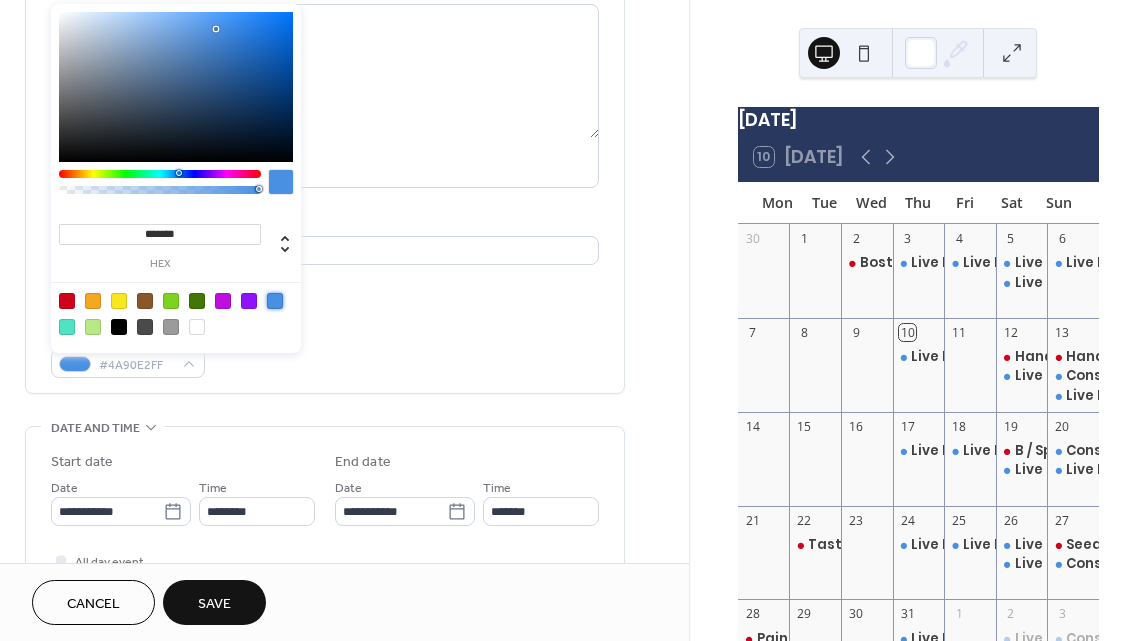 click on "Event Color #4A90E2FF" at bounding box center (325, 351) 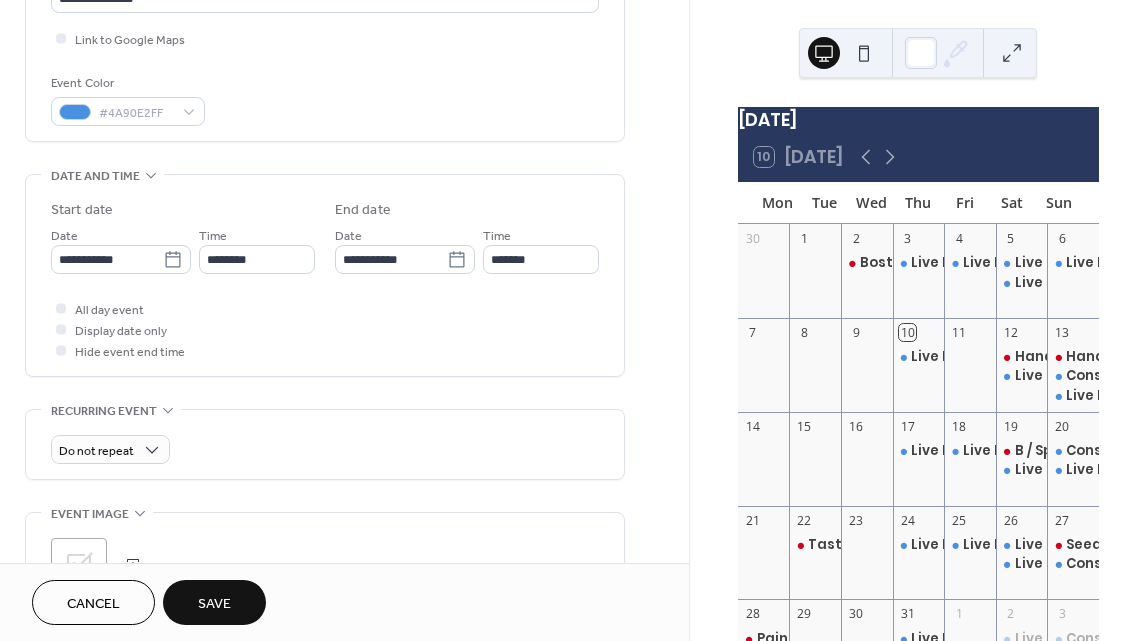 scroll, scrollTop: 480, scrollLeft: 0, axis: vertical 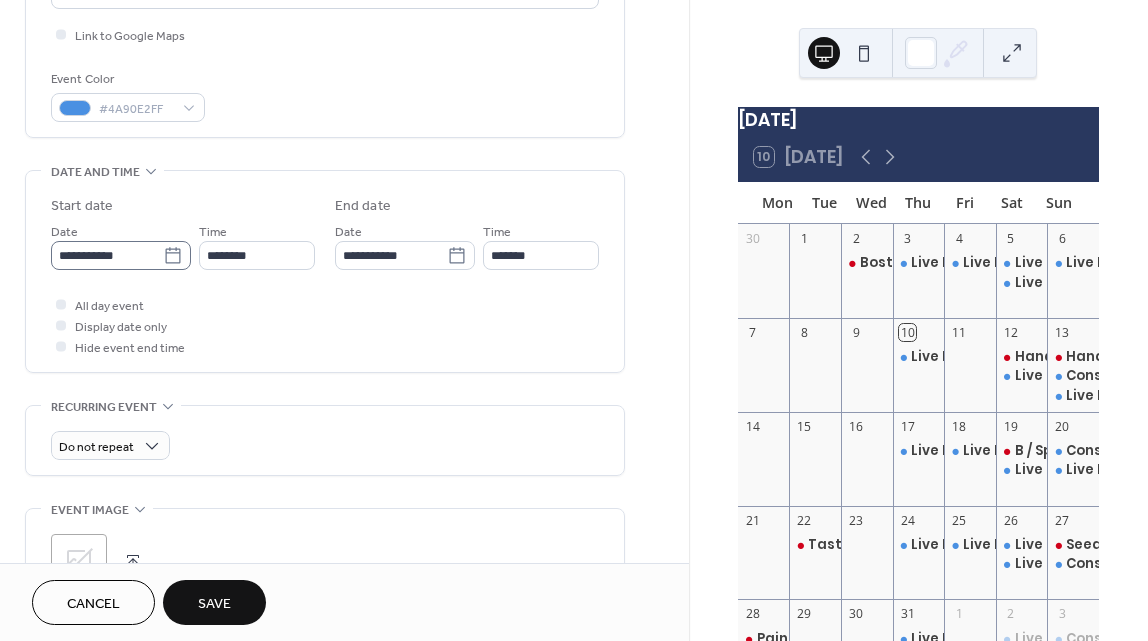 click 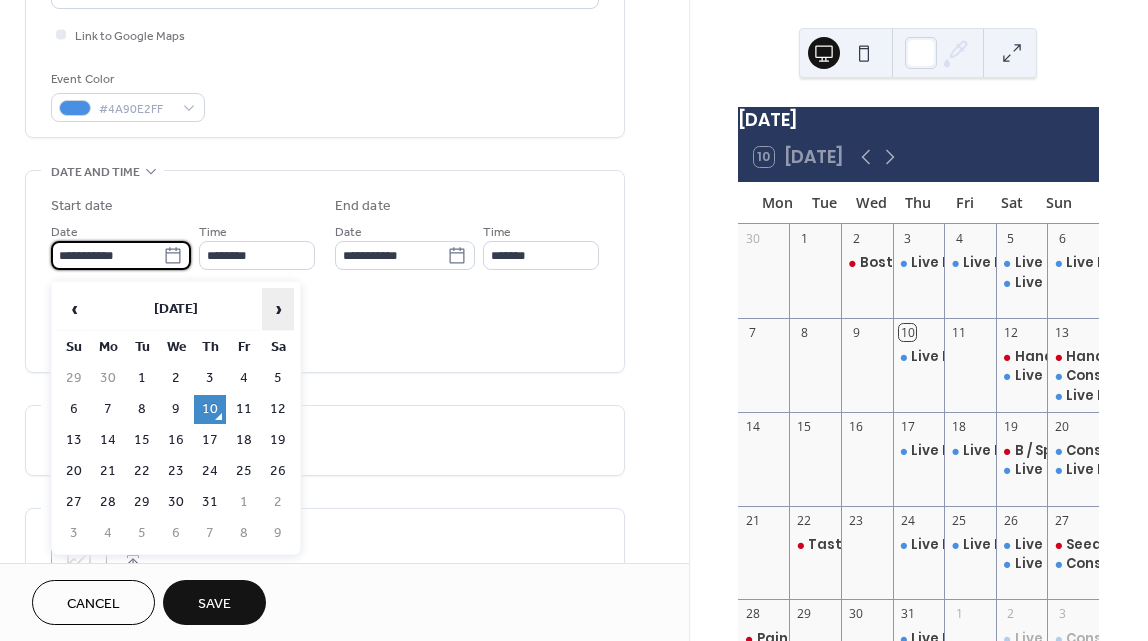 click on "›" at bounding box center (278, 309) 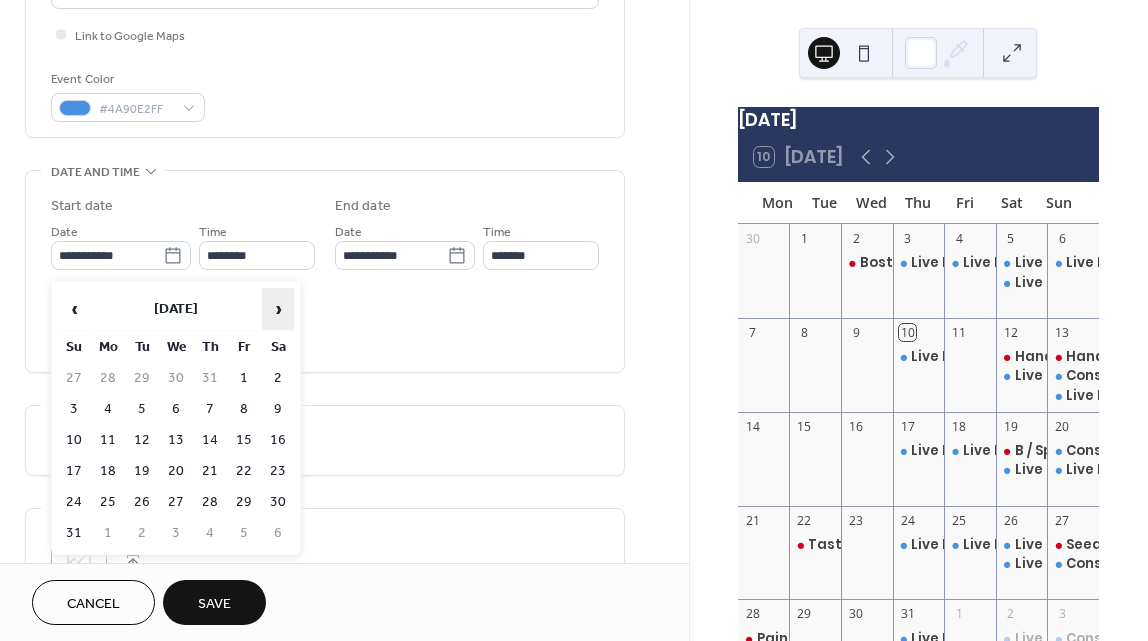 click on "›" at bounding box center [278, 309] 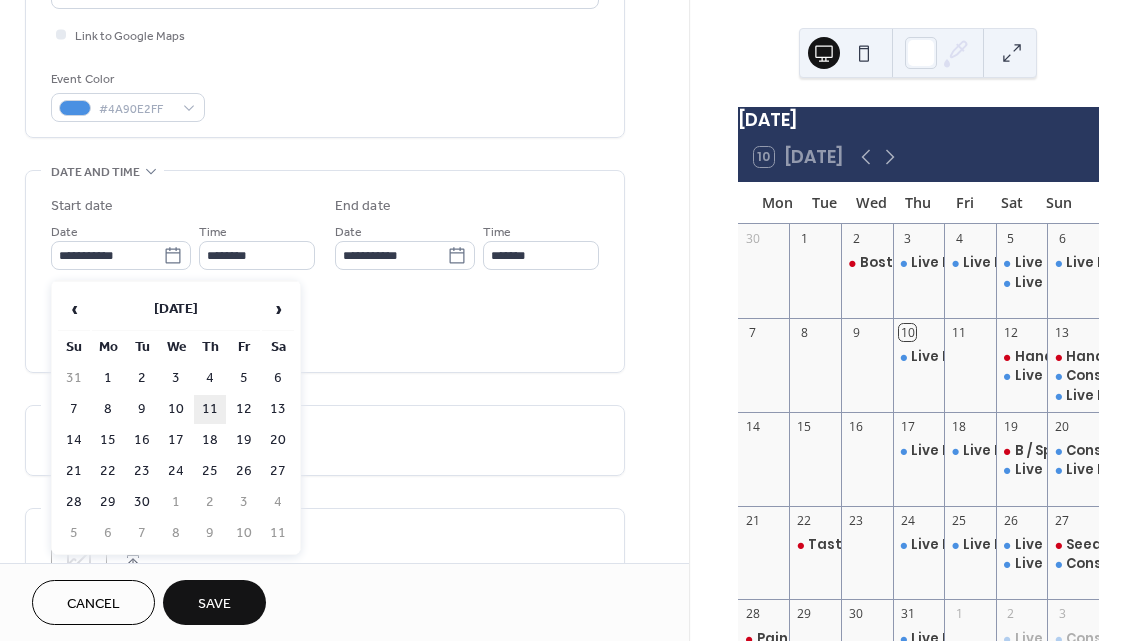 click on "11" at bounding box center (210, 409) 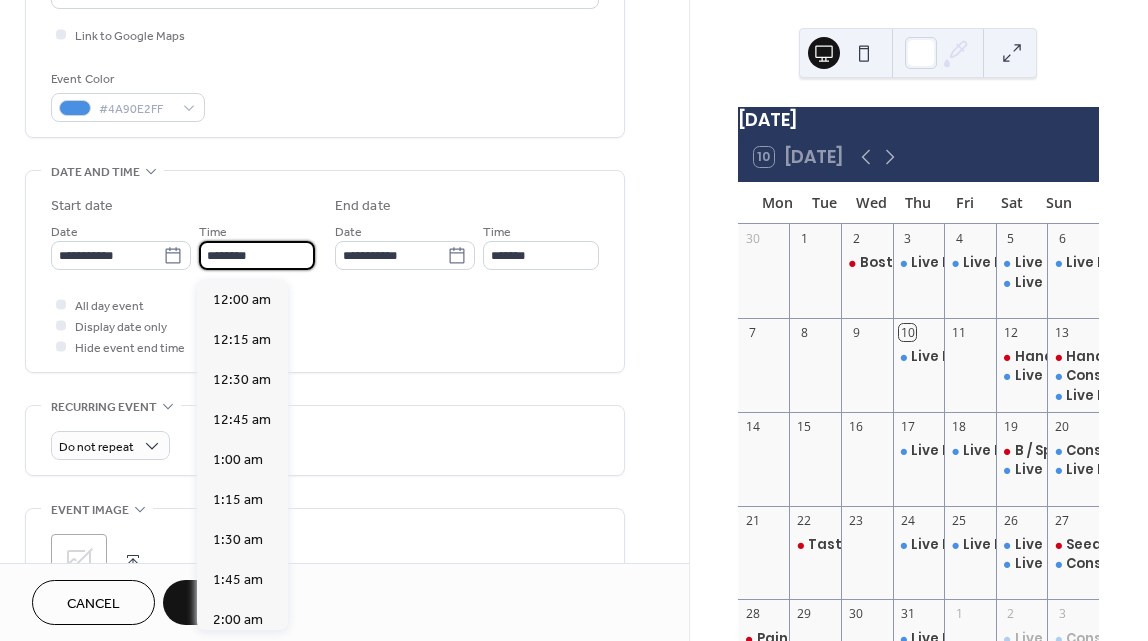 click on "********" at bounding box center [257, 255] 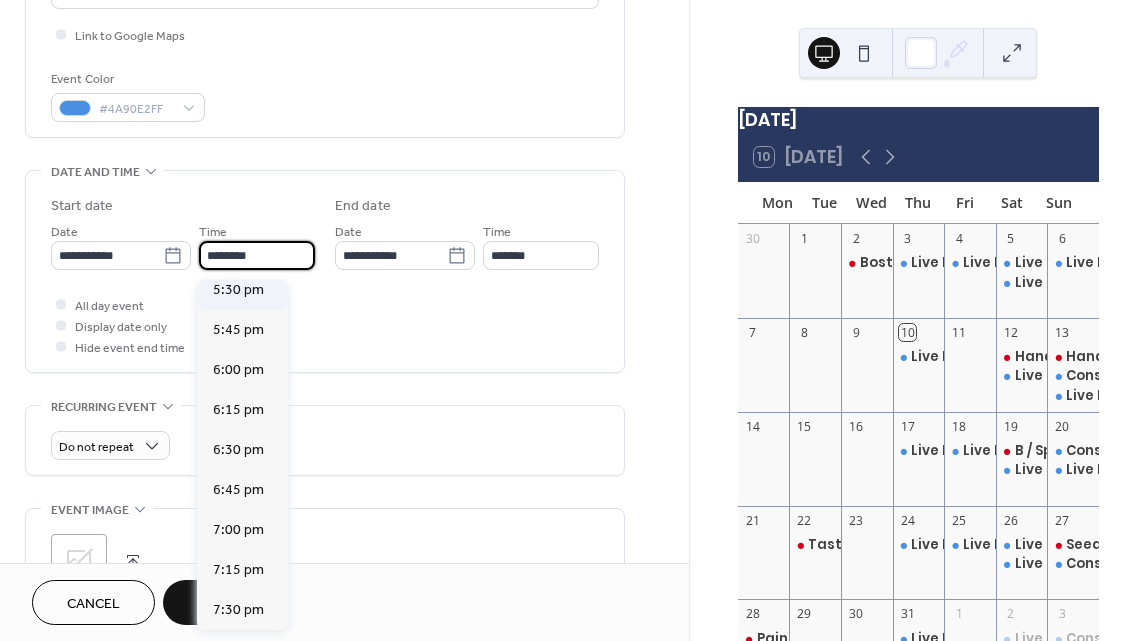 scroll, scrollTop: 2816, scrollLeft: 0, axis: vertical 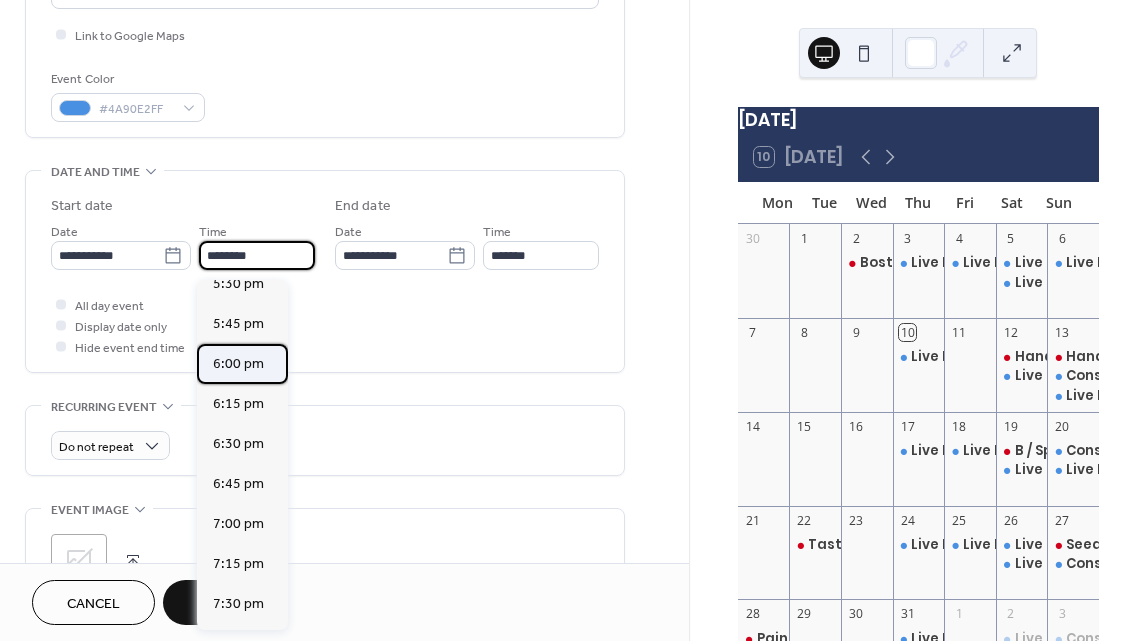 click on "6:00 pm" at bounding box center [238, 364] 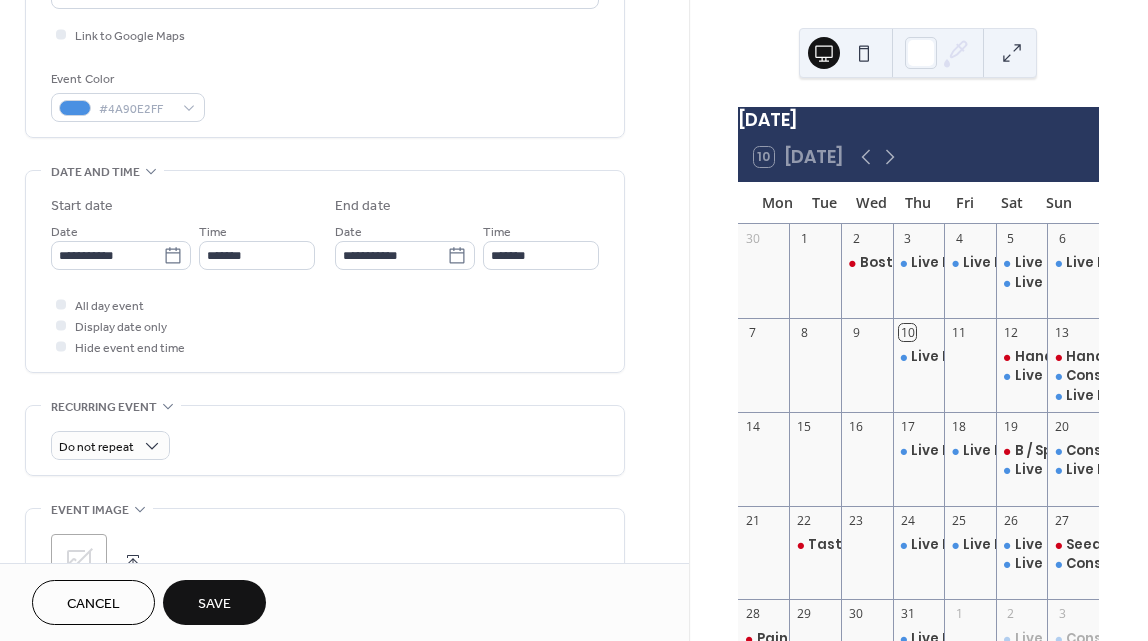 type on "*******" 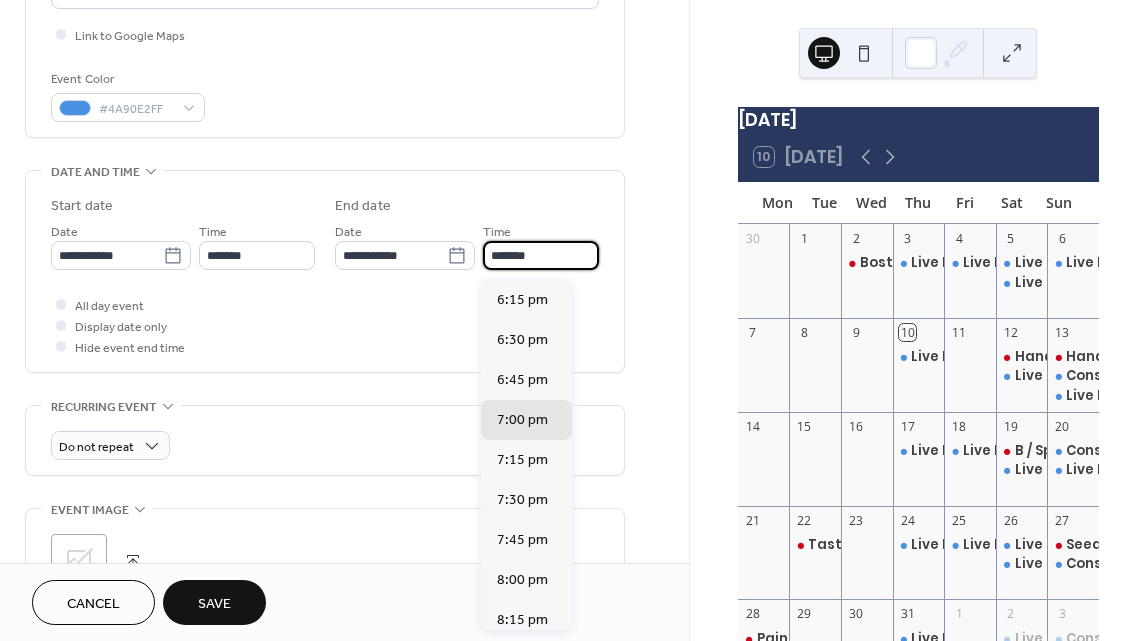 click on "*******" at bounding box center (541, 255) 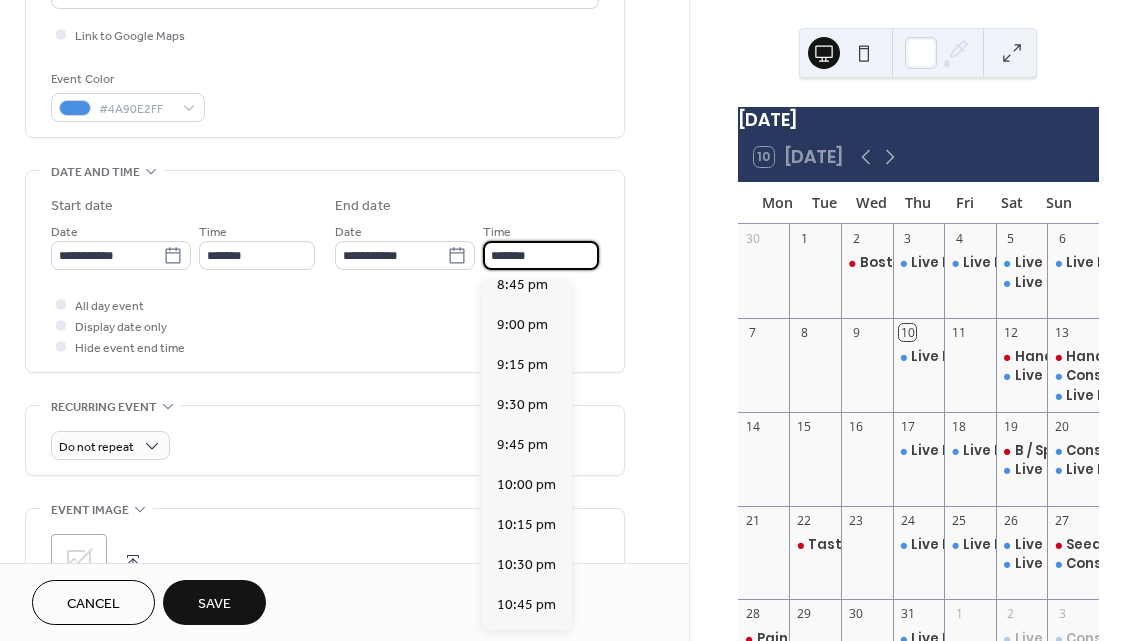 scroll, scrollTop: 416, scrollLeft: 0, axis: vertical 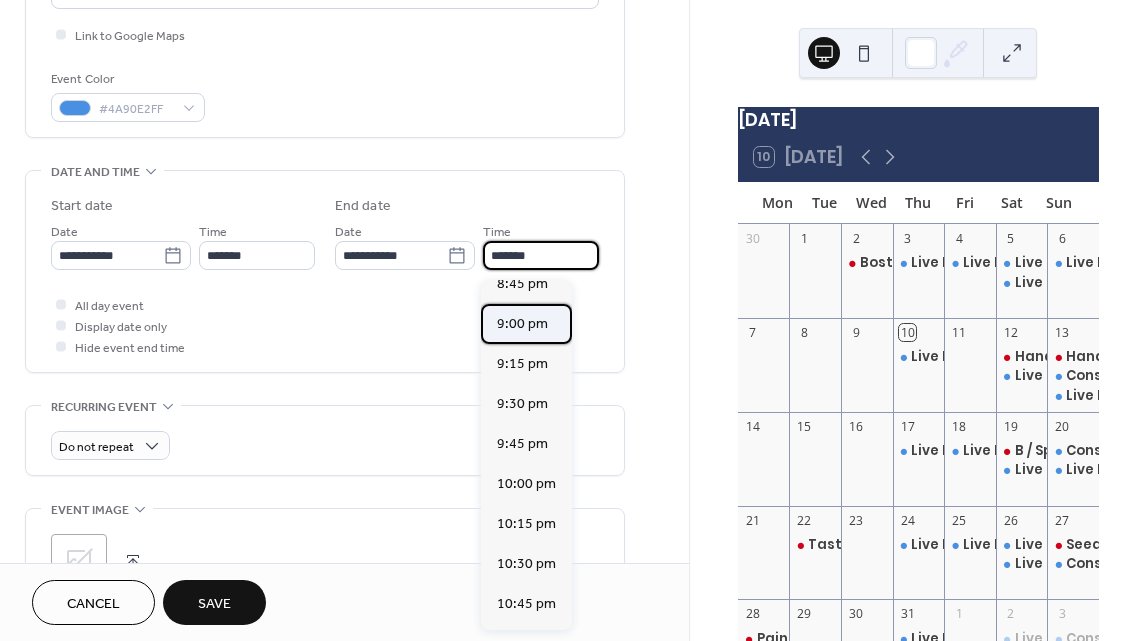 click on "9:00 pm" at bounding box center (522, 324) 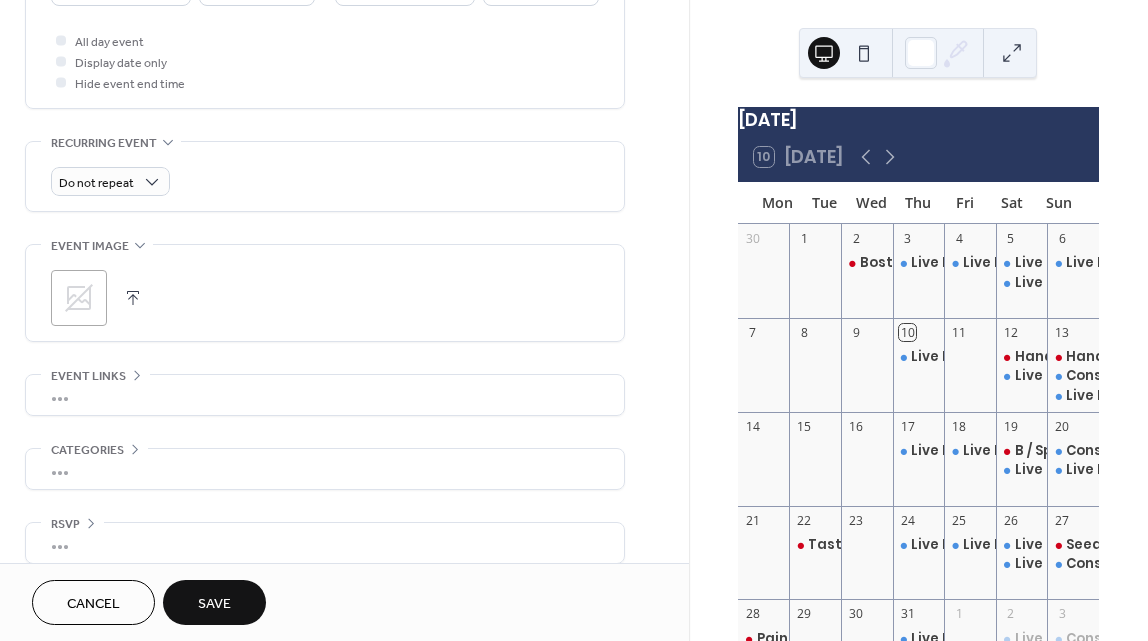 scroll, scrollTop: 770, scrollLeft: 0, axis: vertical 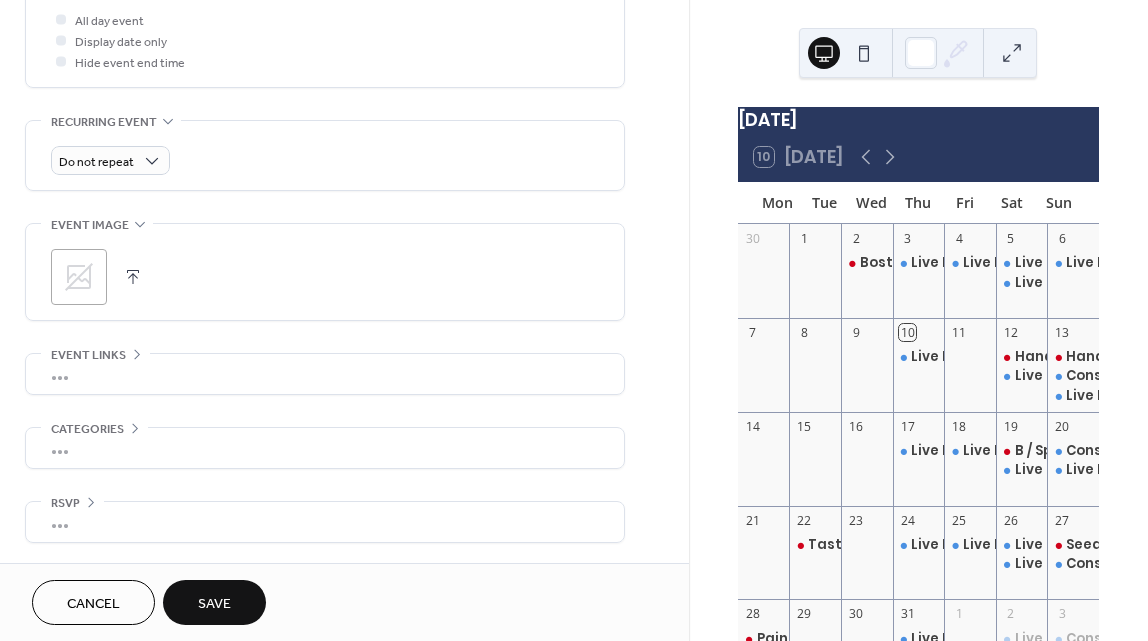 click 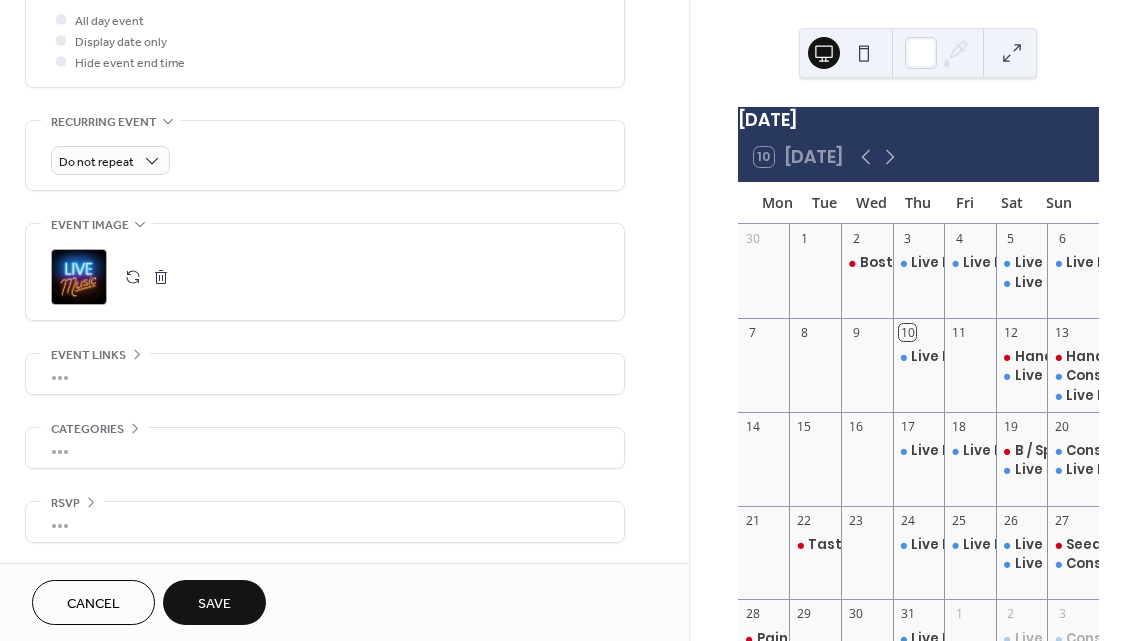 scroll, scrollTop: 771, scrollLeft: 0, axis: vertical 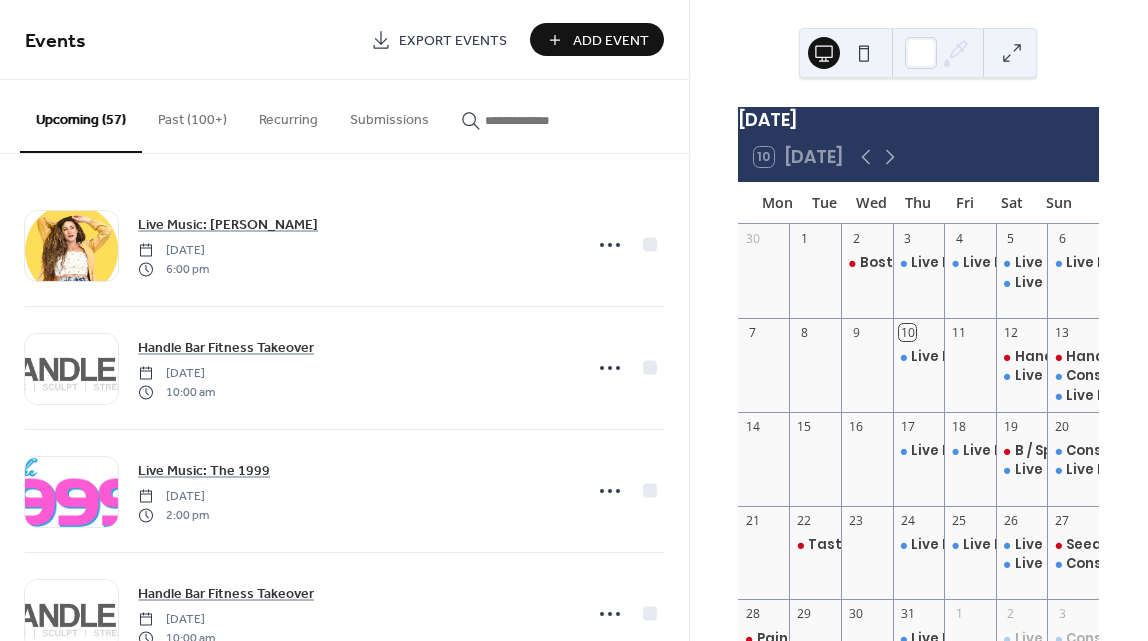 click on "Past  (100+)" at bounding box center [192, 115] 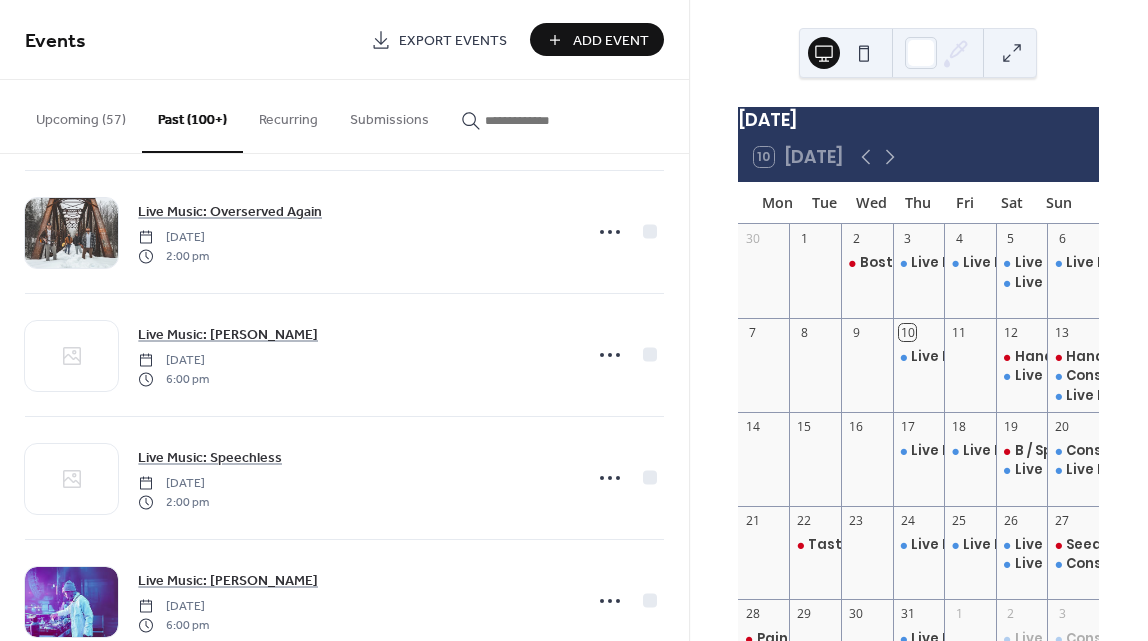 scroll, scrollTop: 2237, scrollLeft: 0, axis: vertical 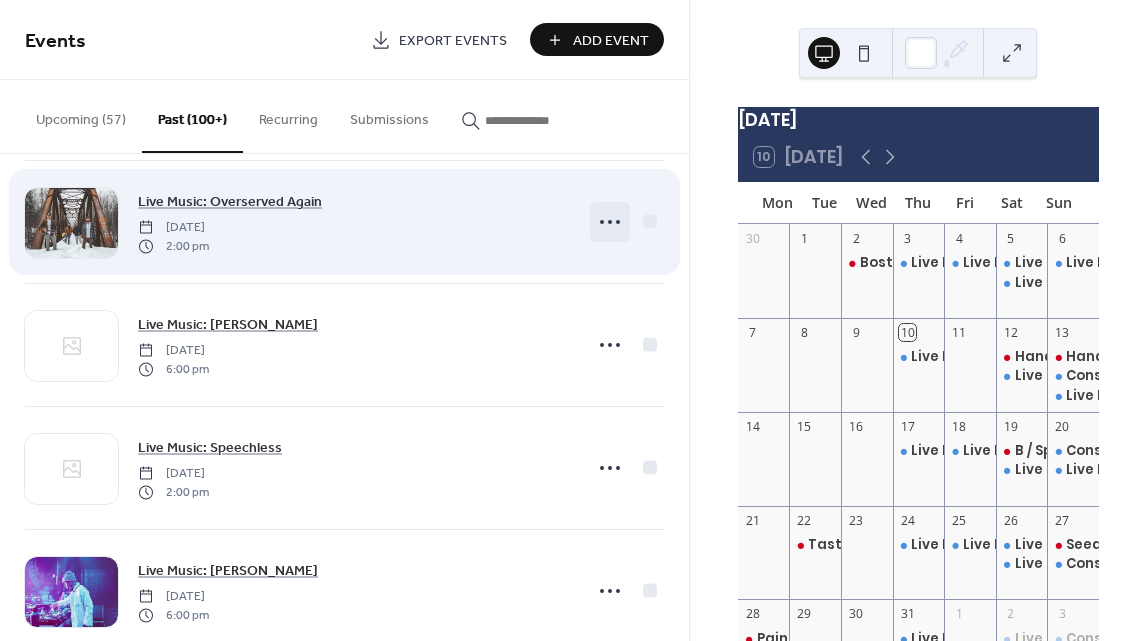 click 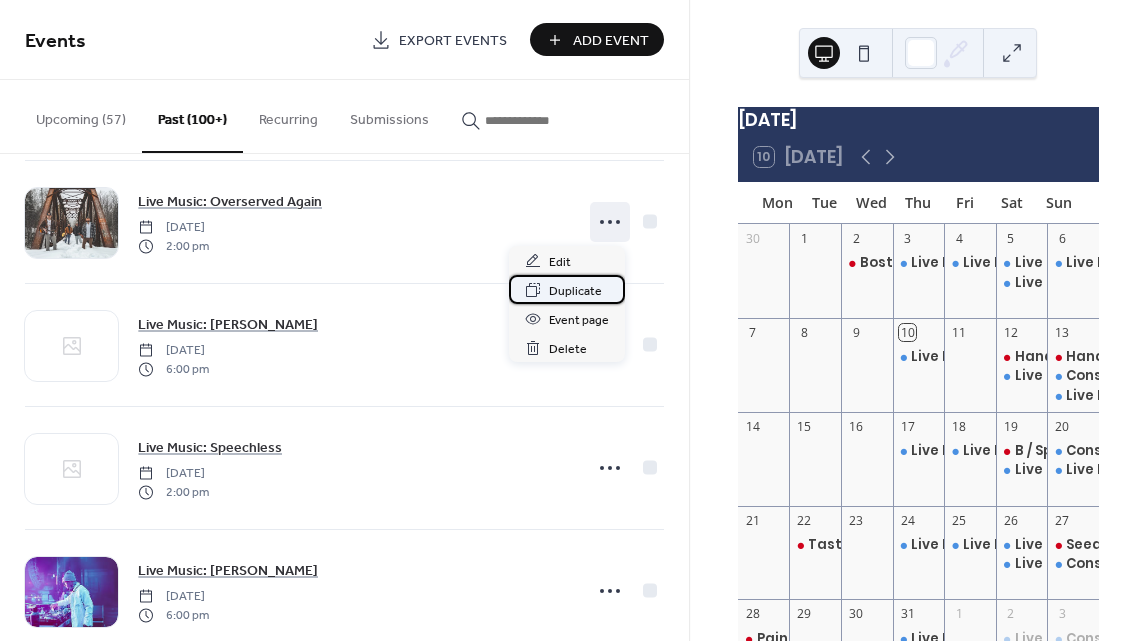 click on "Duplicate" at bounding box center [575, 291] 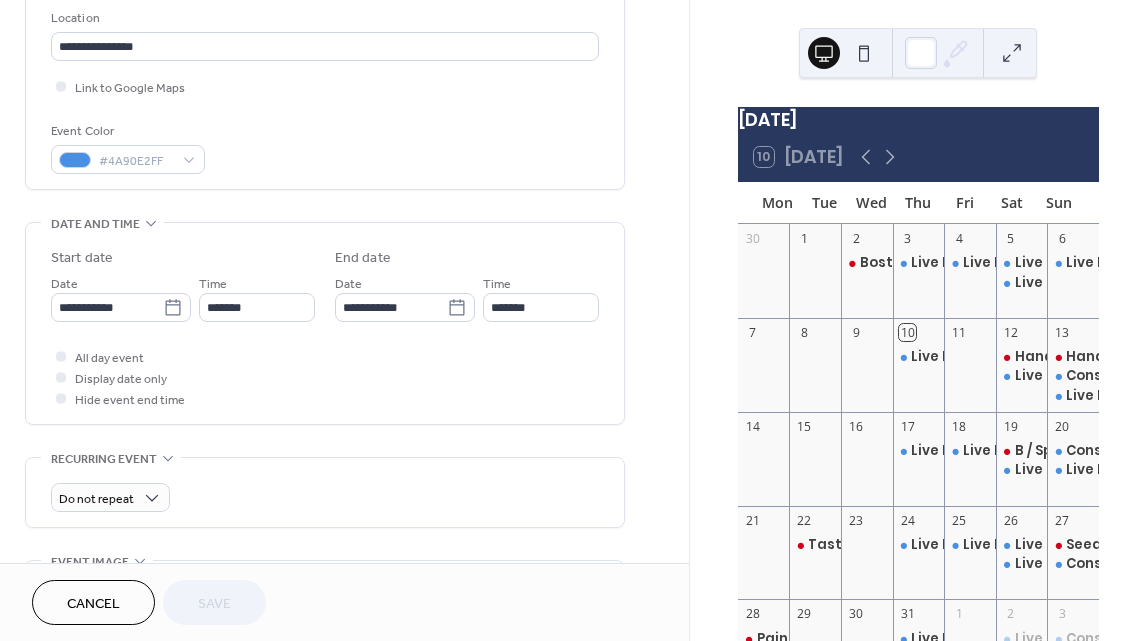 scroll, scrollTop: 497, scrollLeft: 0, axis: vertical 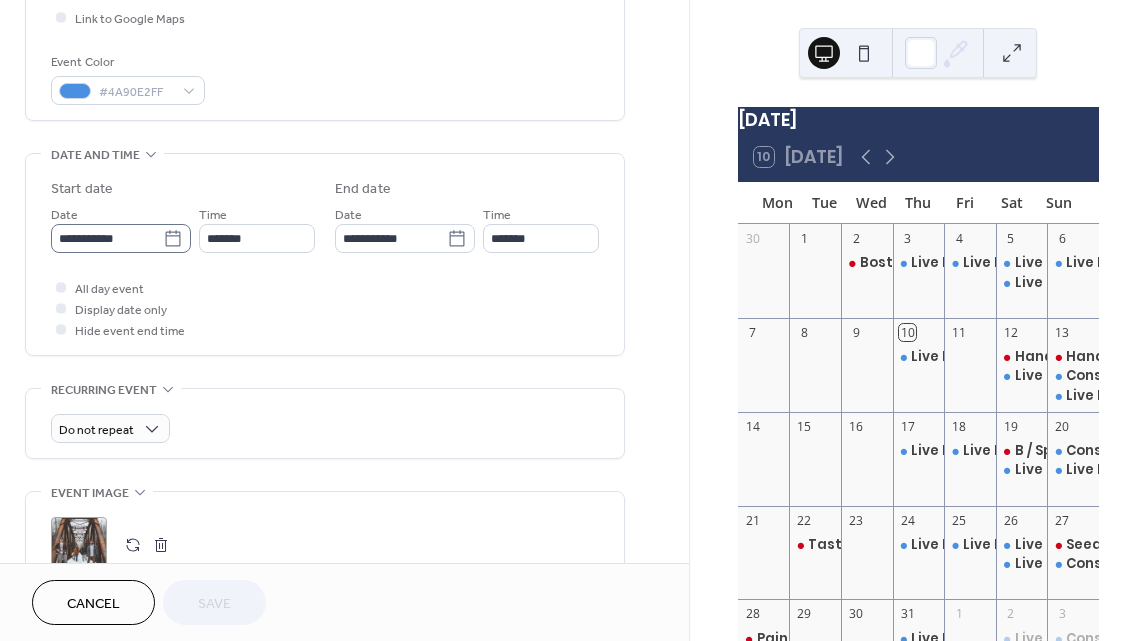 click 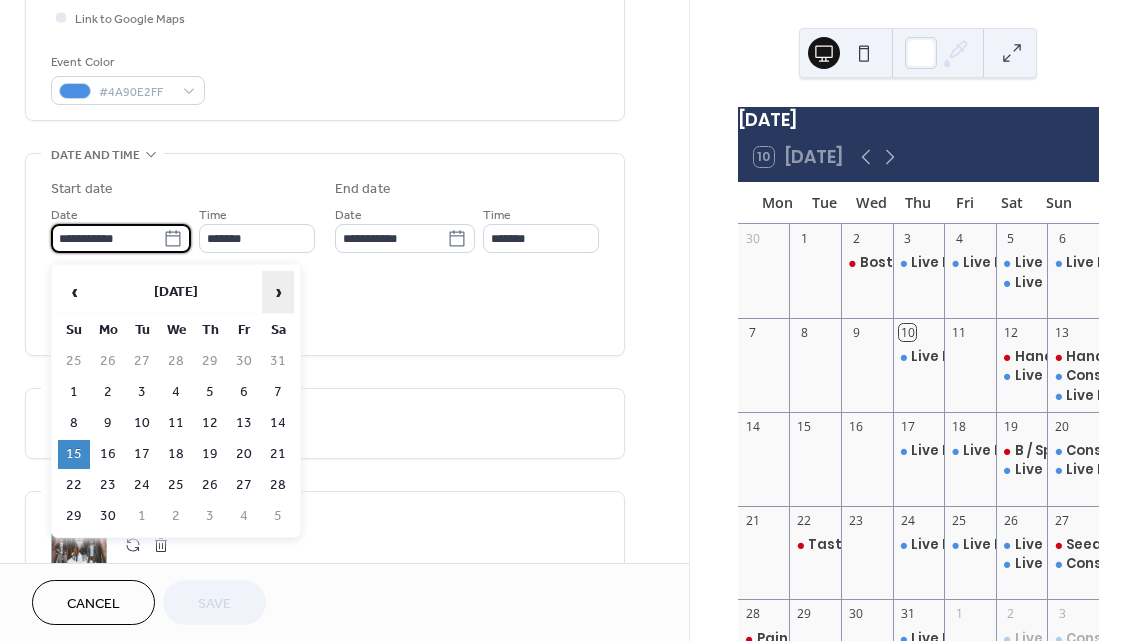 click on "›" at bounding box center [278, 292] 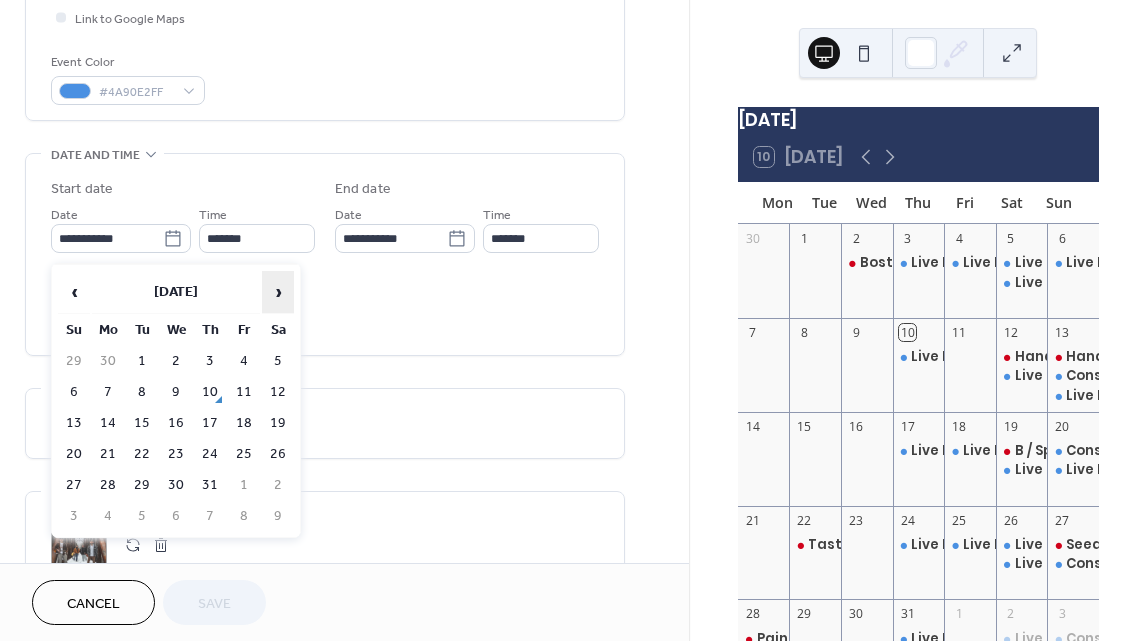 click on "›" at bounding box center (278, 292) 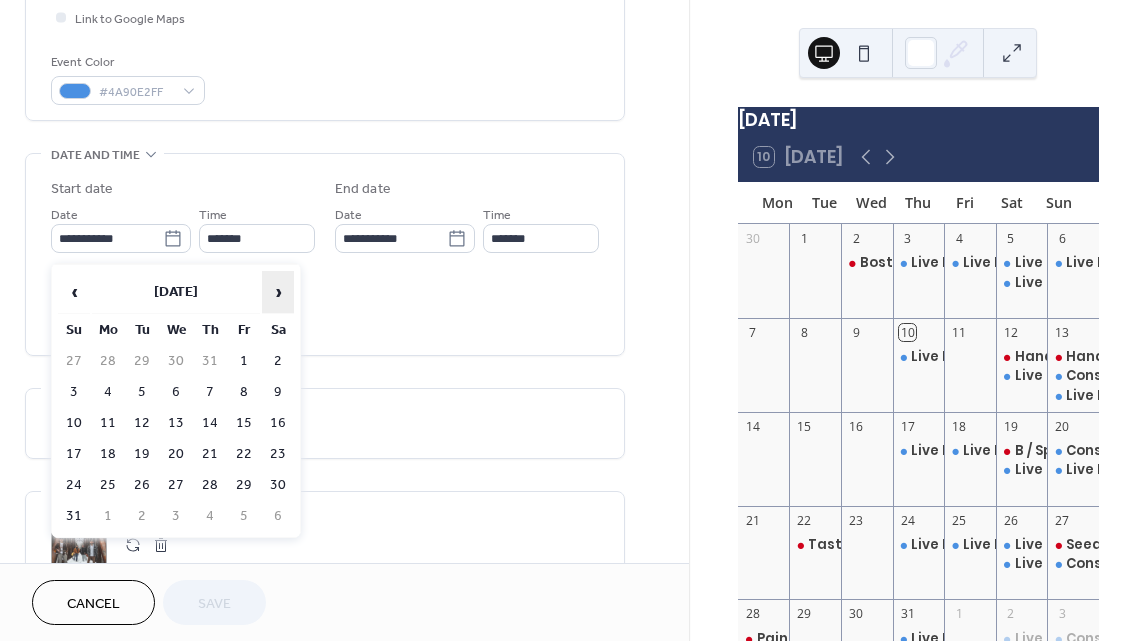 click on "›" at bounding box center [278, 292] 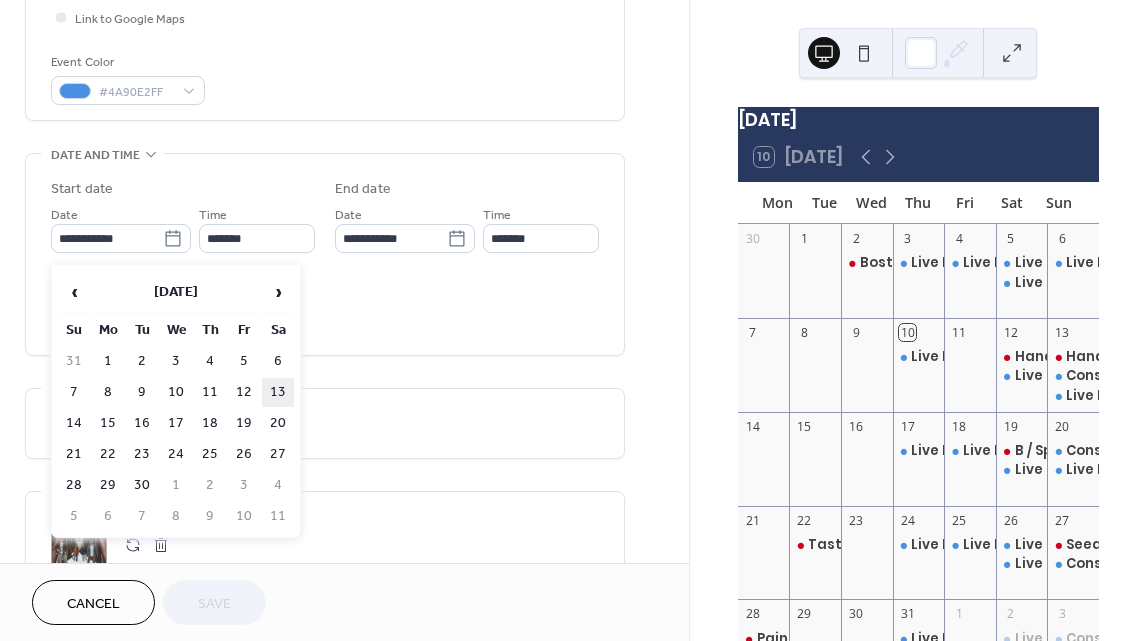 click on "13" at bounding box center [278, 392] 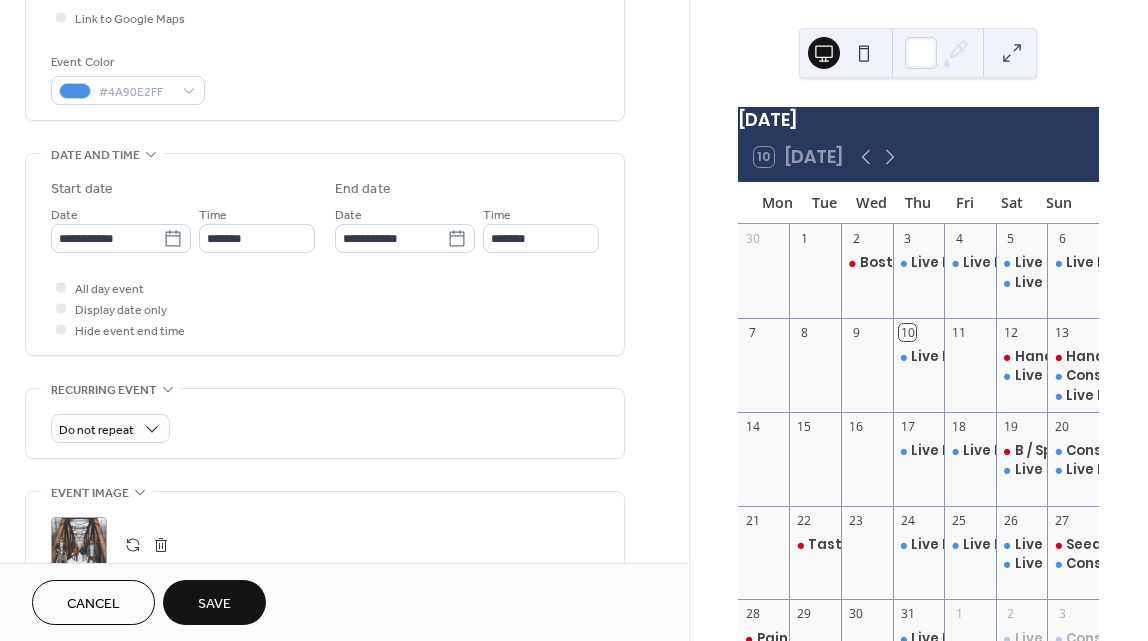 type on "**********" 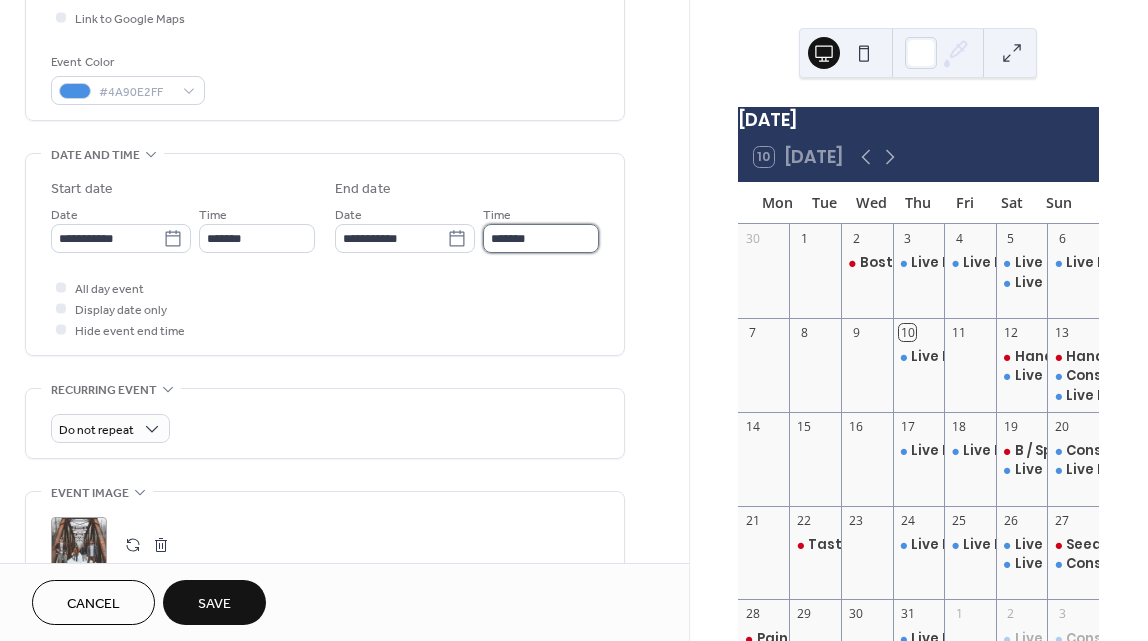 click on "*******" at bounding box center [541, 238] 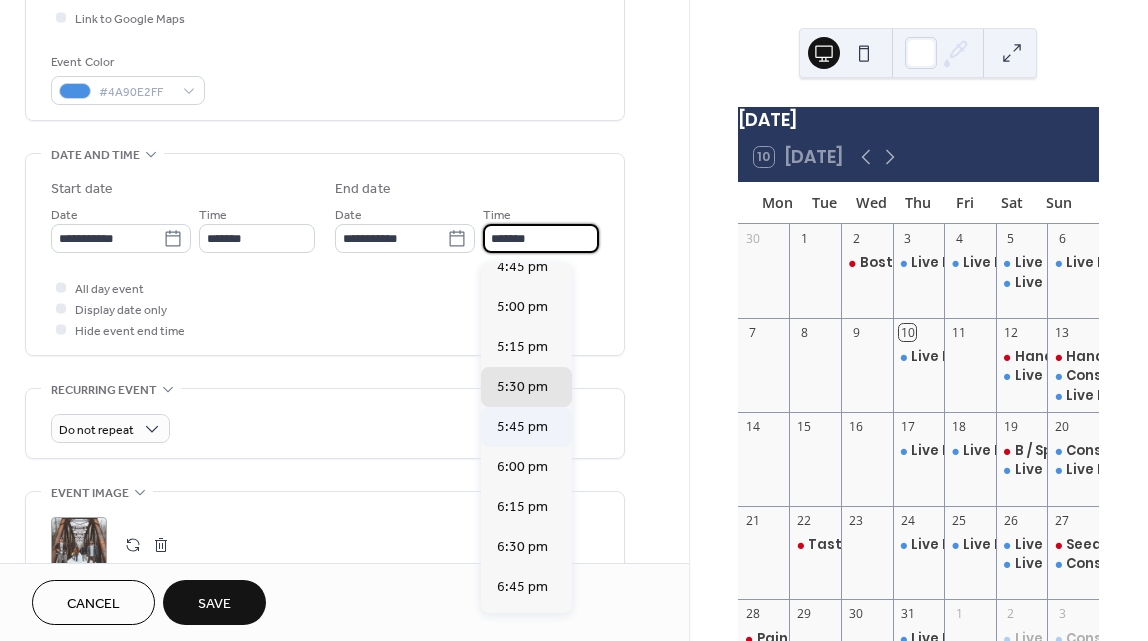 scroll, scrollTop: 408, scrollLeft: 0, axis: vertical 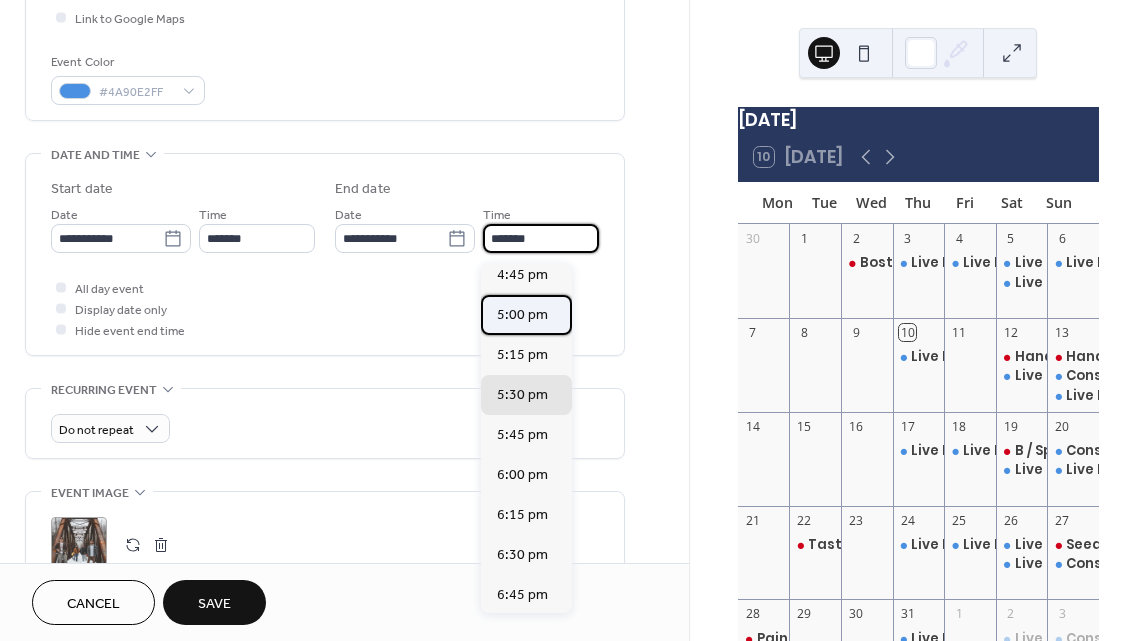 click on "5:00 pm" at bounding box center (522, 315) 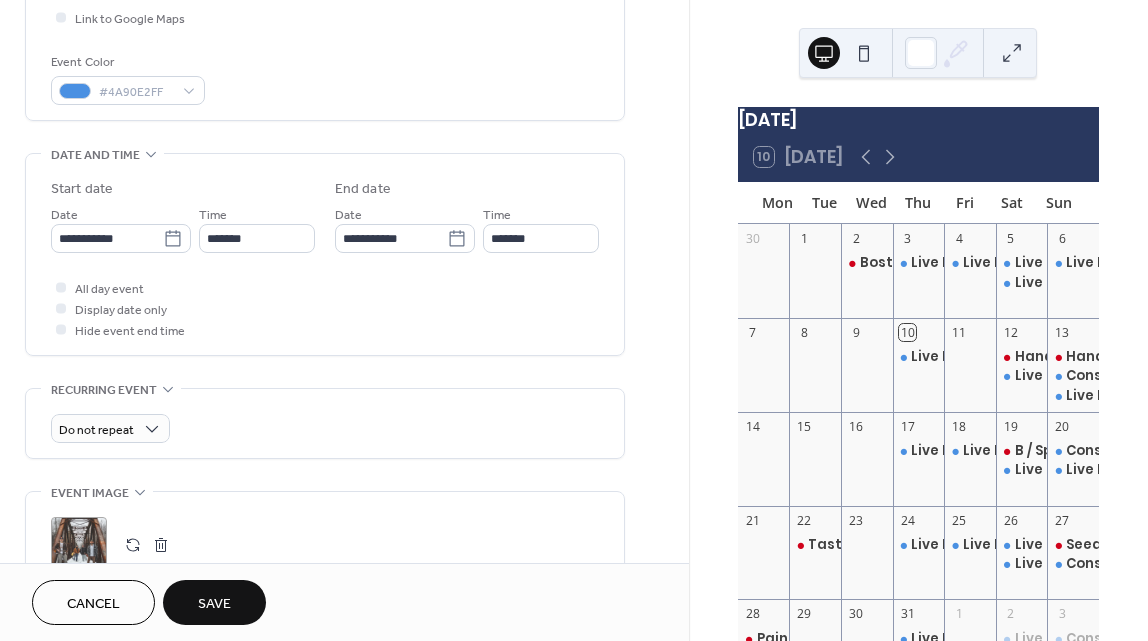 scroll, scrollTop: 588, scrollLeft: 0, axis: vertical 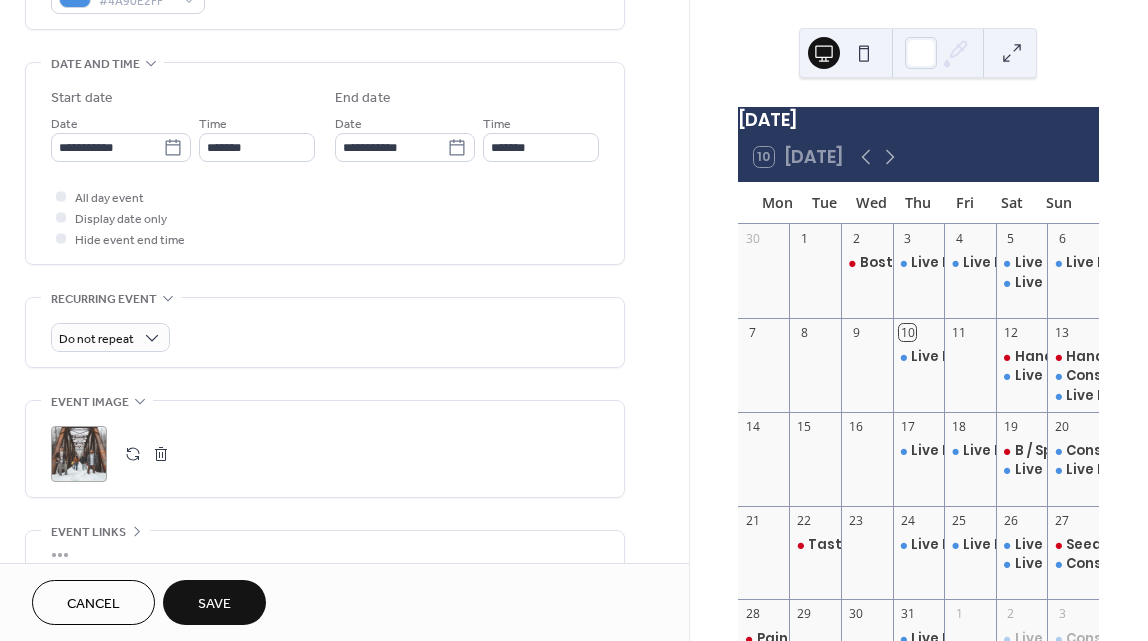 click on "Save" at bounding box center [214, 602] 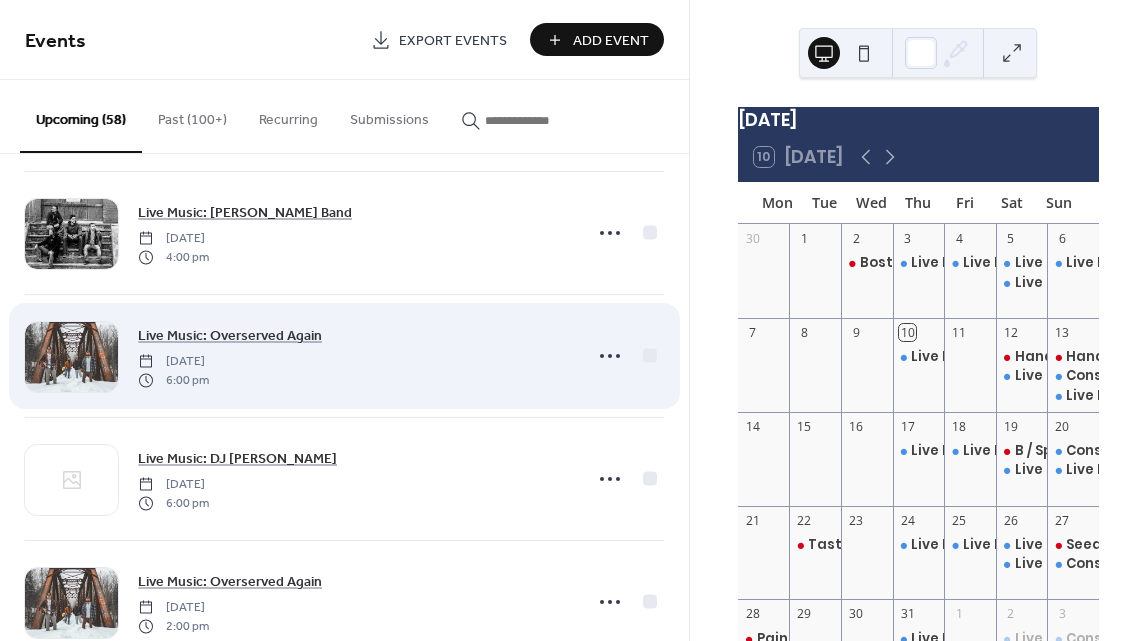 scroll, scrollTop: 3018, scrollLeft: 0, axis: vertical 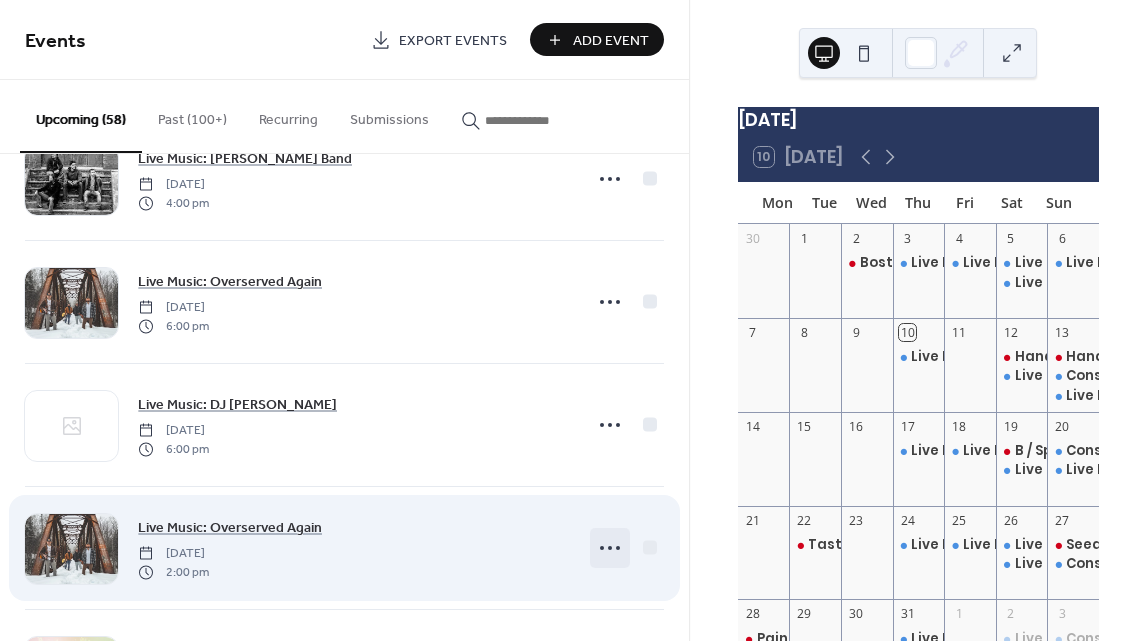 click 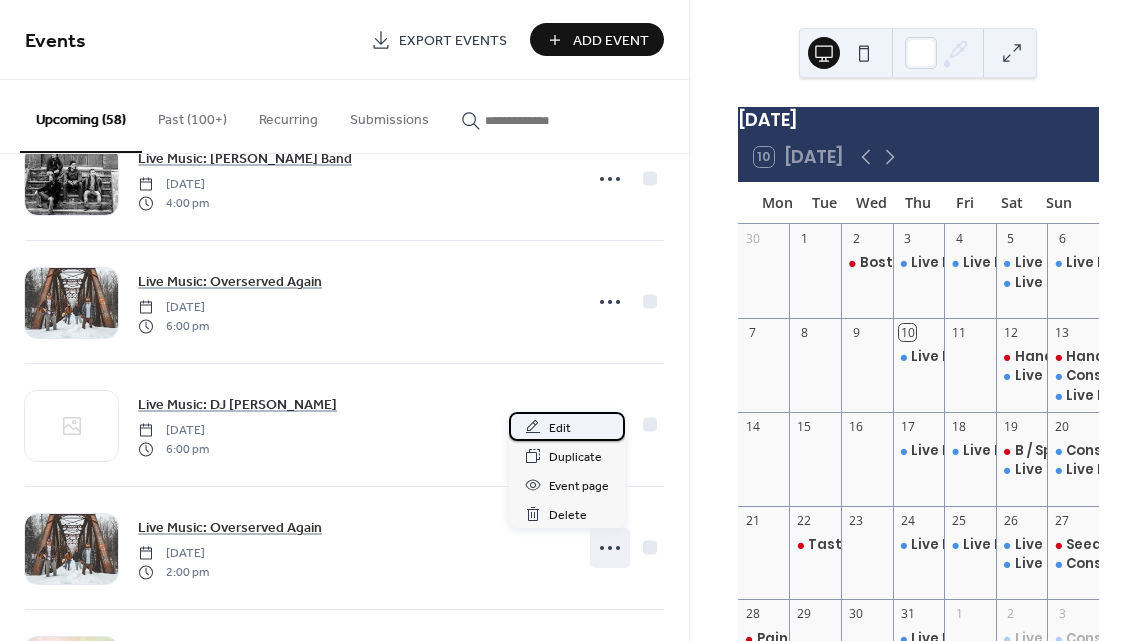 click on "Edit" at bounding box center [560, 428] 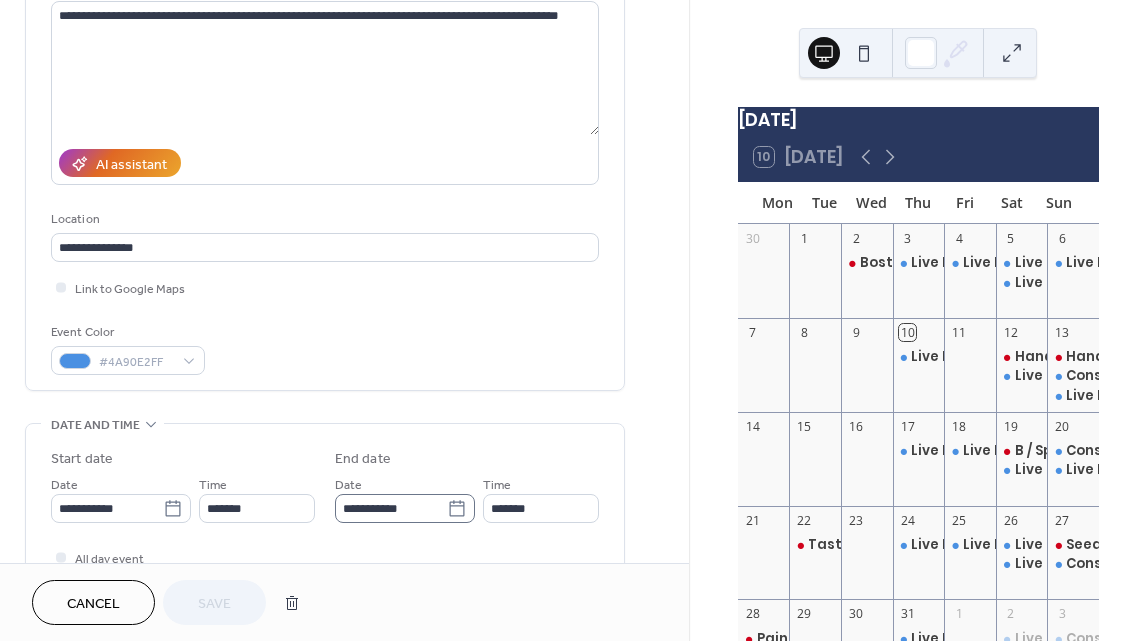 scroll, scrollTop: 228, scrollLeft: 0, axis: vertical 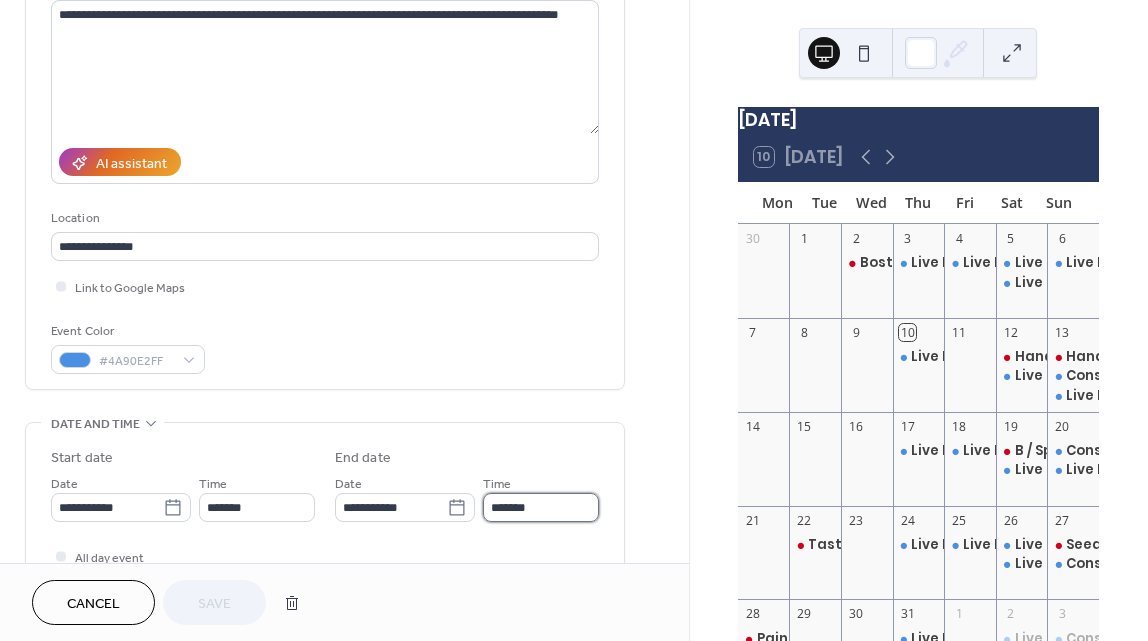 click on "*******" at bounding box center (541, 507) 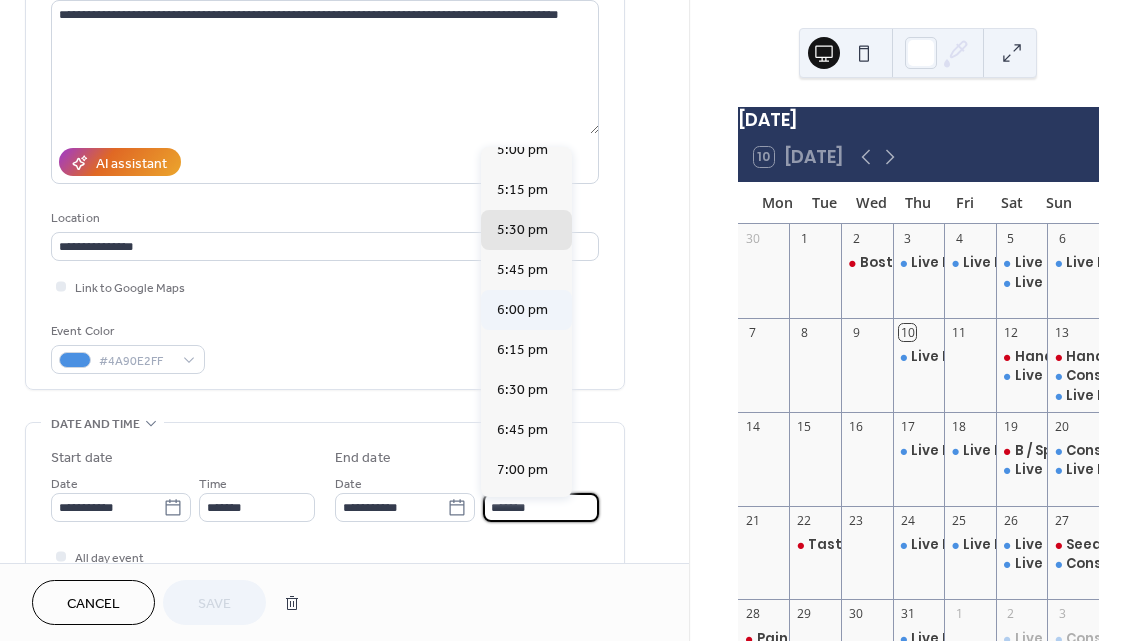 scroll, scrollTop: 443, scrollLeft: 0, axis: vertical 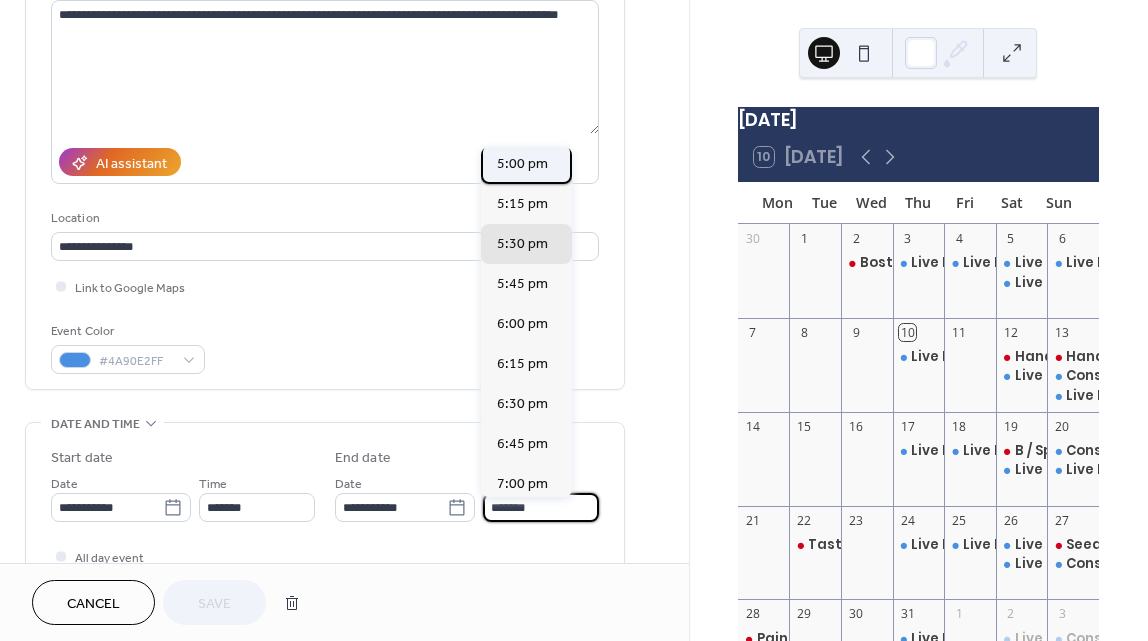 click on "5:00 pm" at bounding box center (522, 164) 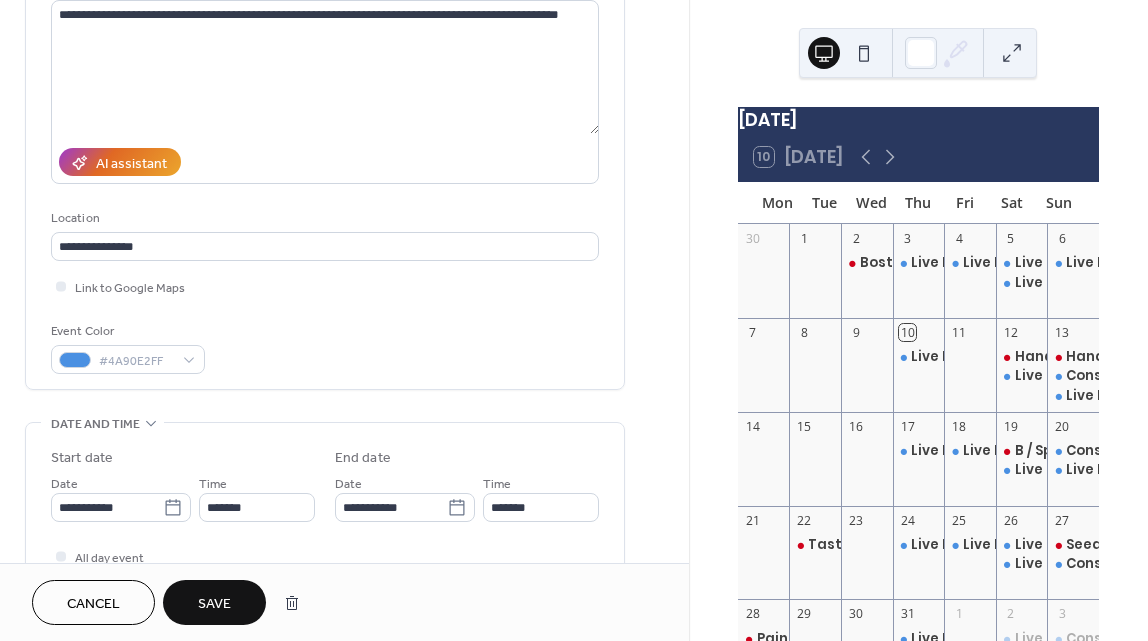 click on "Save" at bounding box center [214, 602] 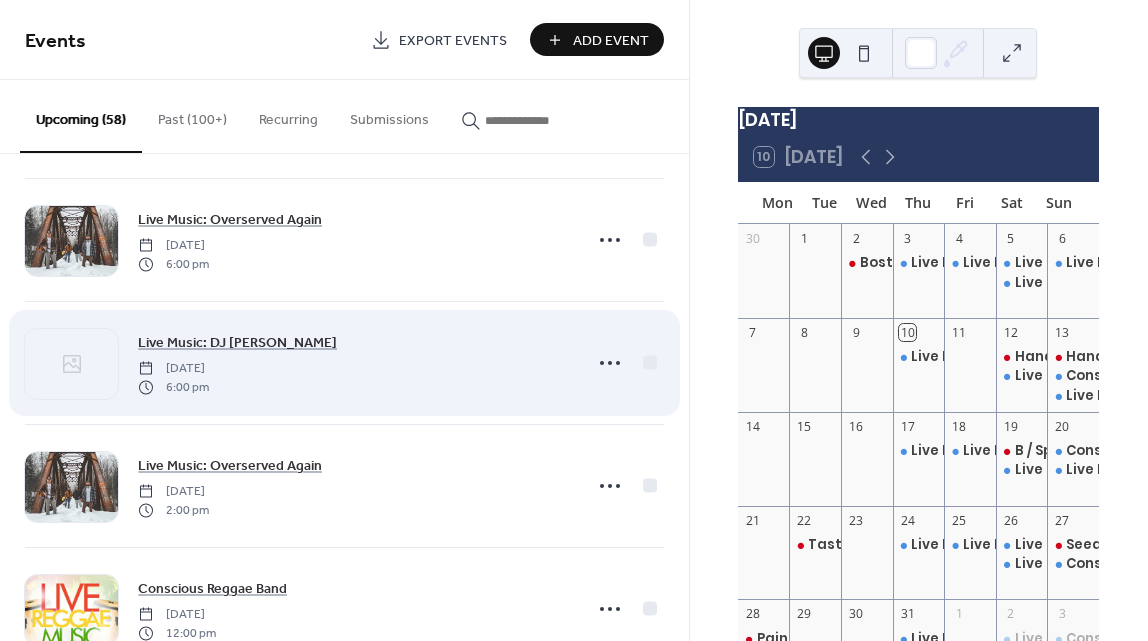 scroll, scrollTop: 3082, scrollLeft: 0, axis: vertical 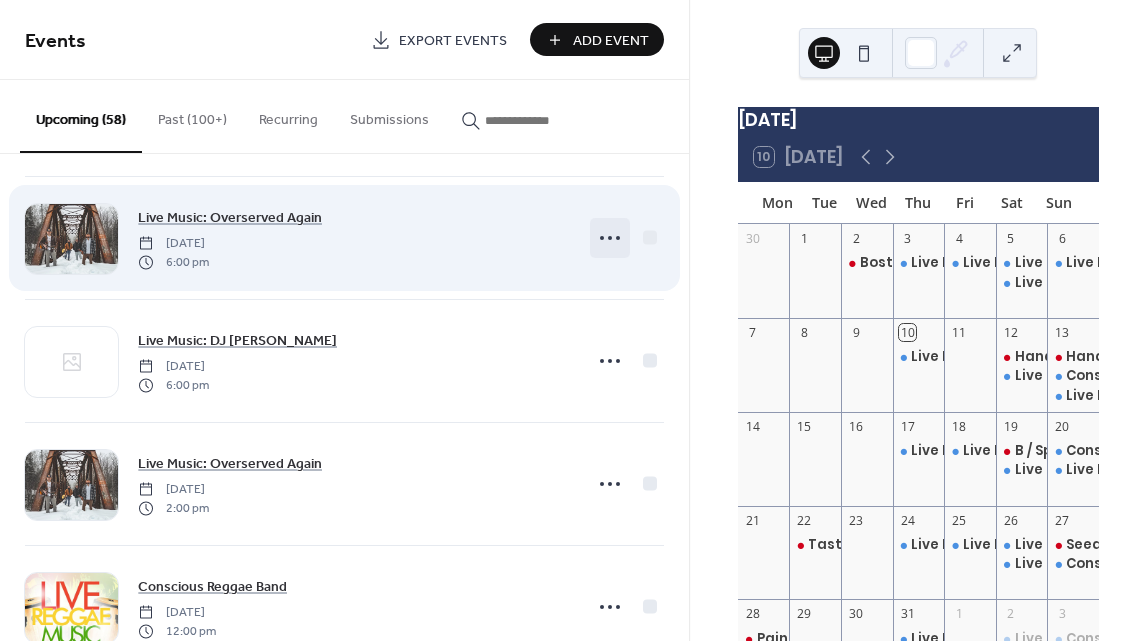 click 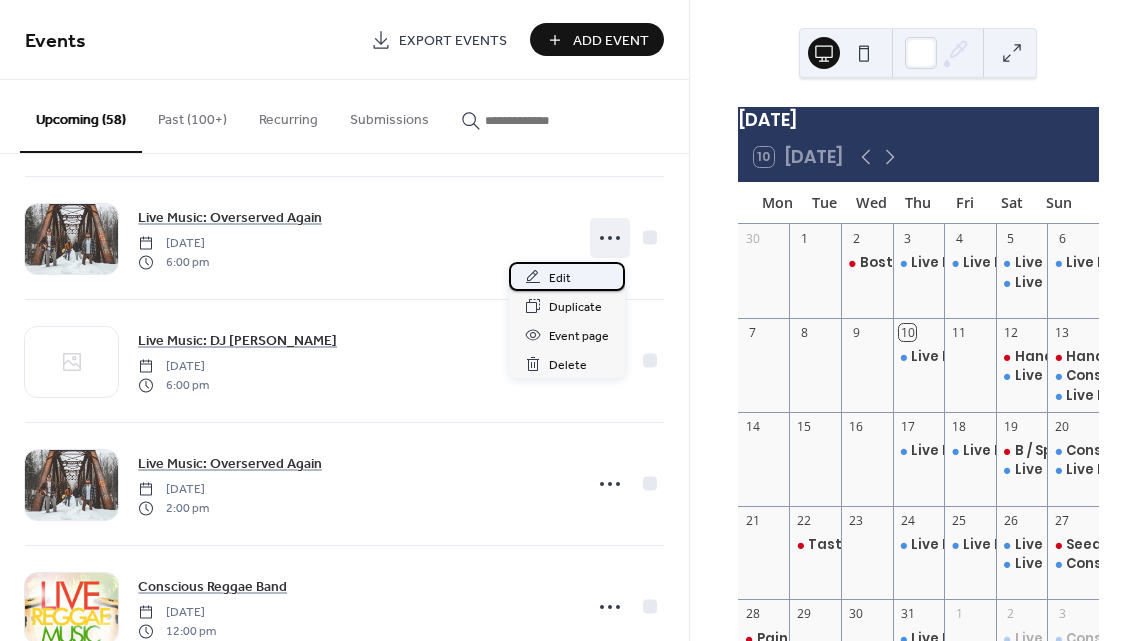 click on "Edit" at bounding box center [567, 276] 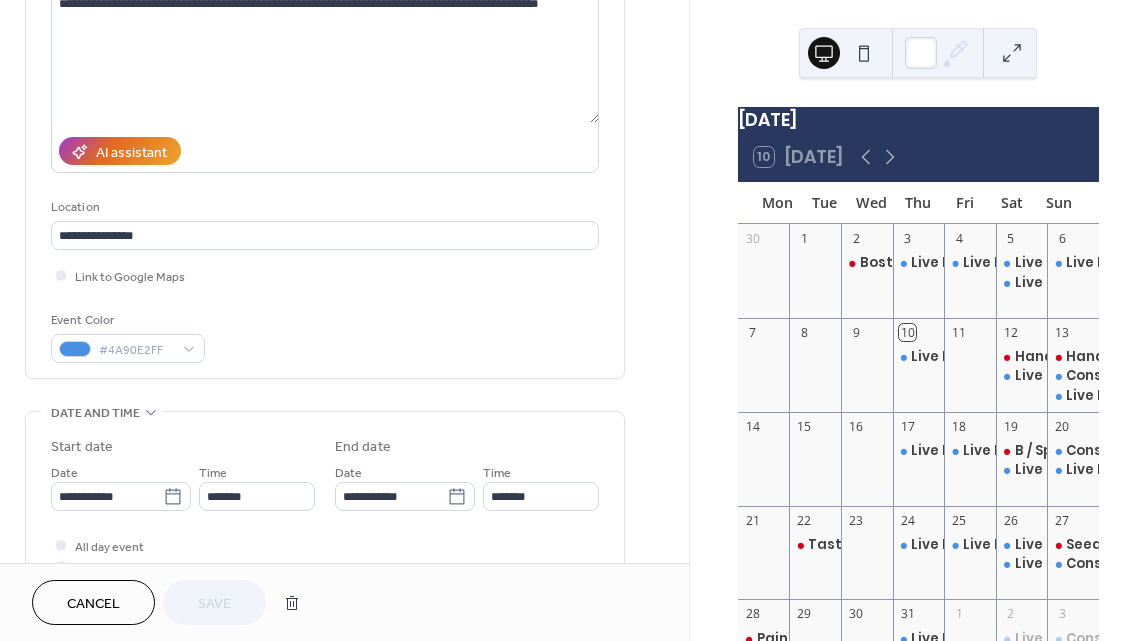 scroll, scrollTop: 242, scrollLeft: 0, axis: vertical 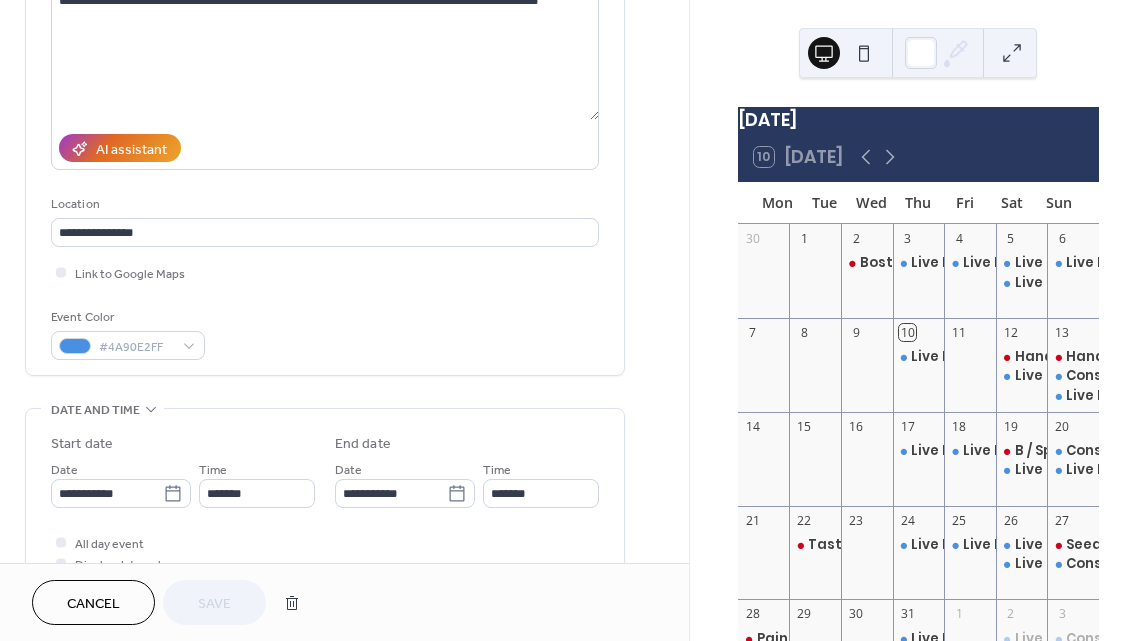 click on "Cancel" at bounding box center [93, 602] 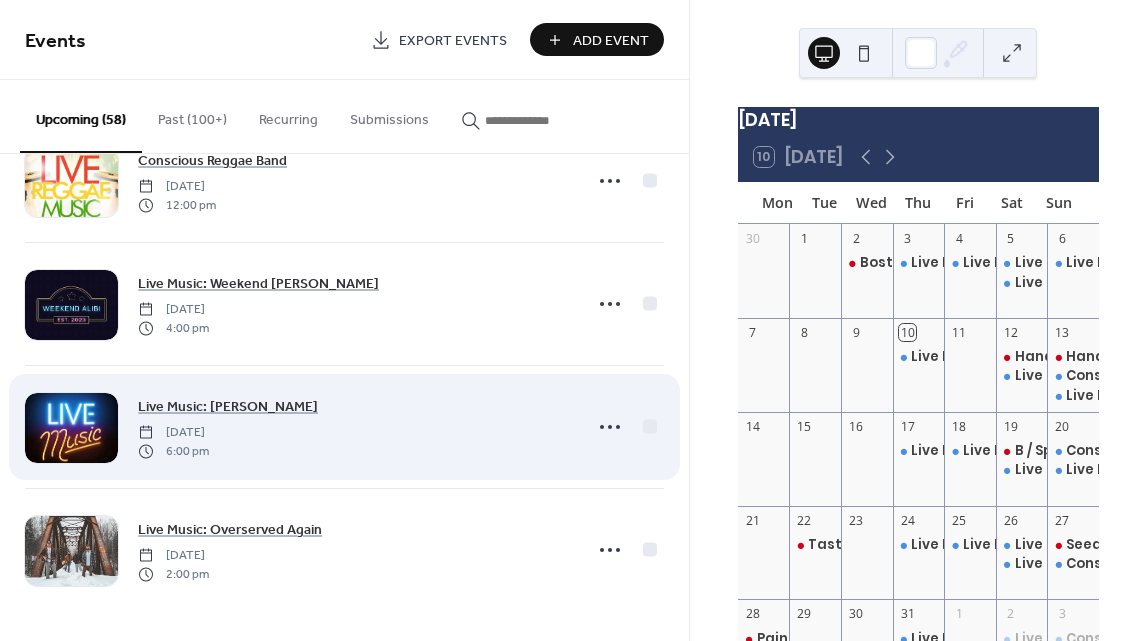 scroll, scrollTop: 6706, scrollLeft: 0, axis: vertical 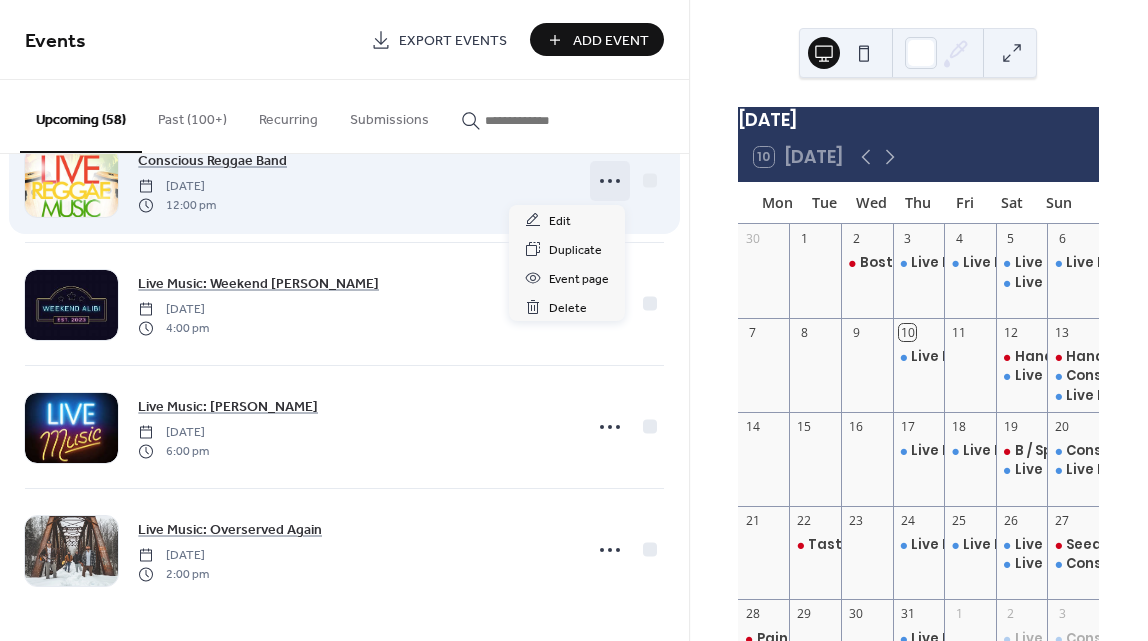 click 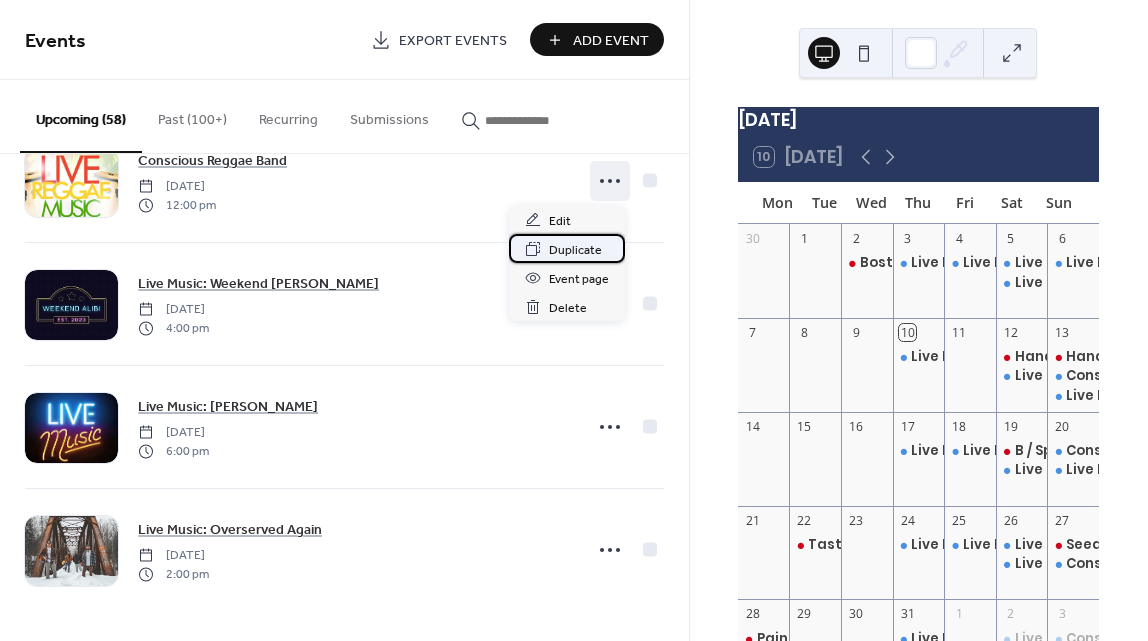 click on "Duplicate" at bounding box center (575, 250) 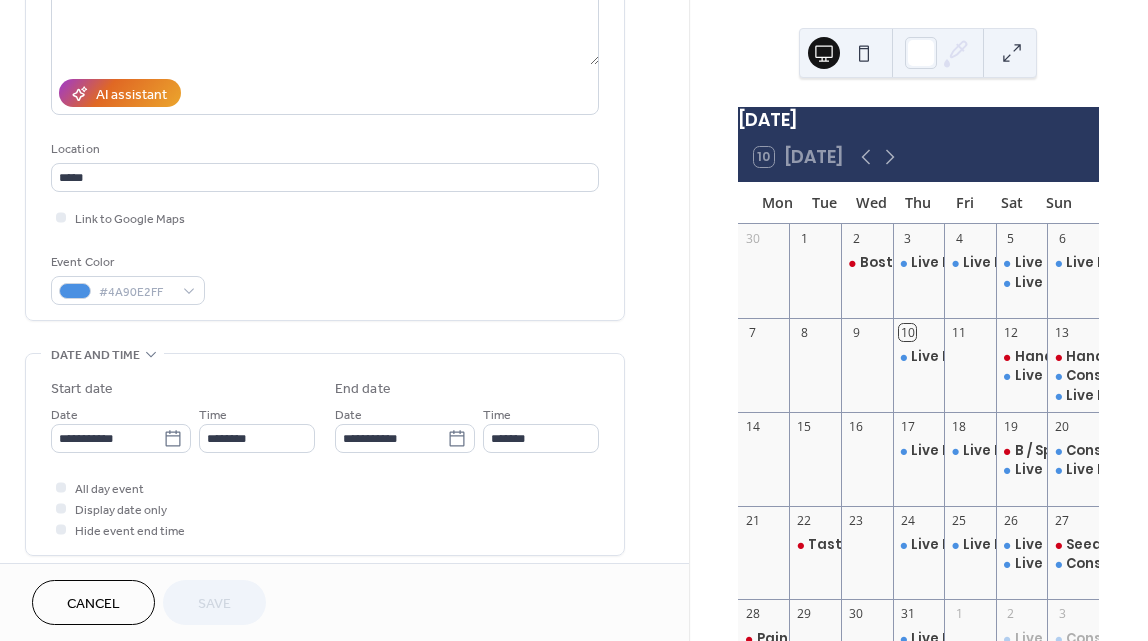 scroll, scrollTop: 298, scrollLeft: 0, axis: vertical 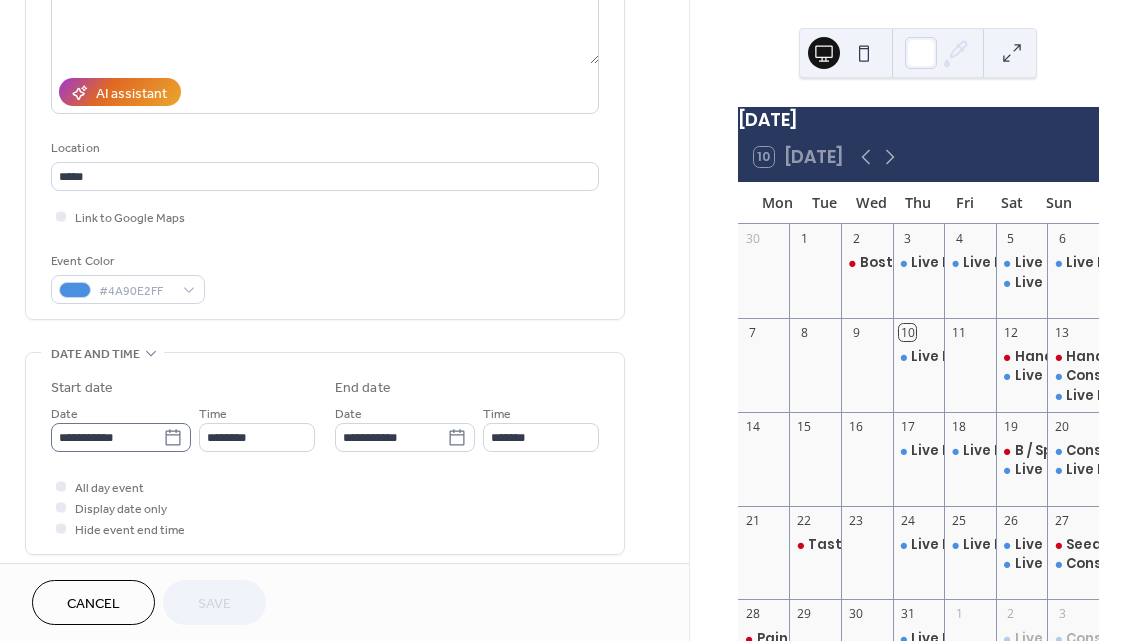 click 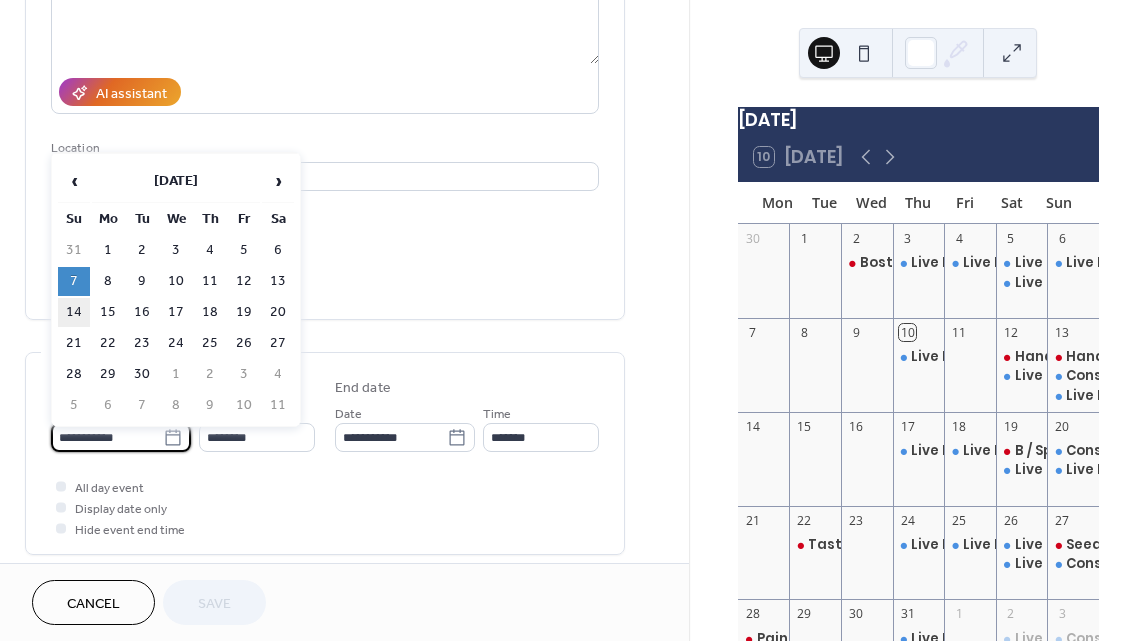 click on "14" at bounding box center [74, 312] 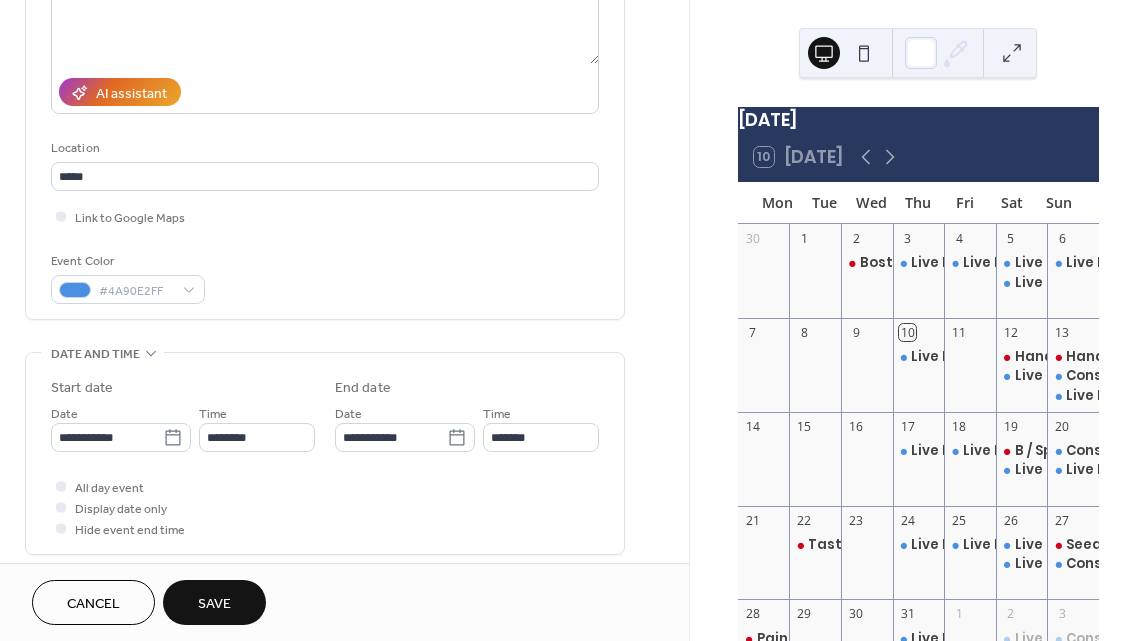 type on "**********" 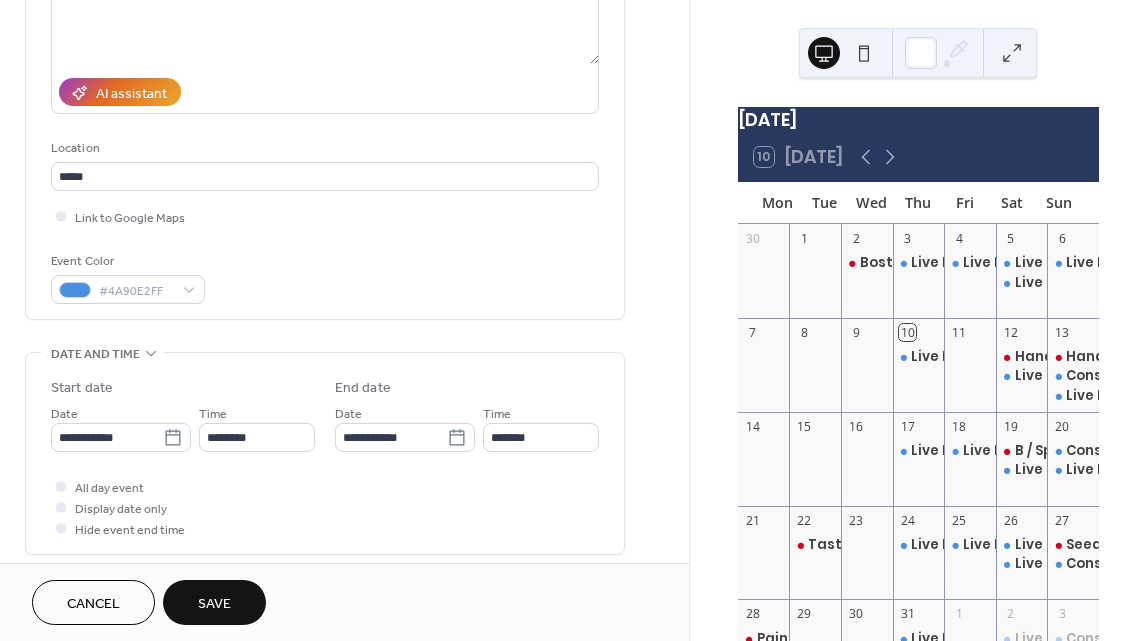 type on "**********" 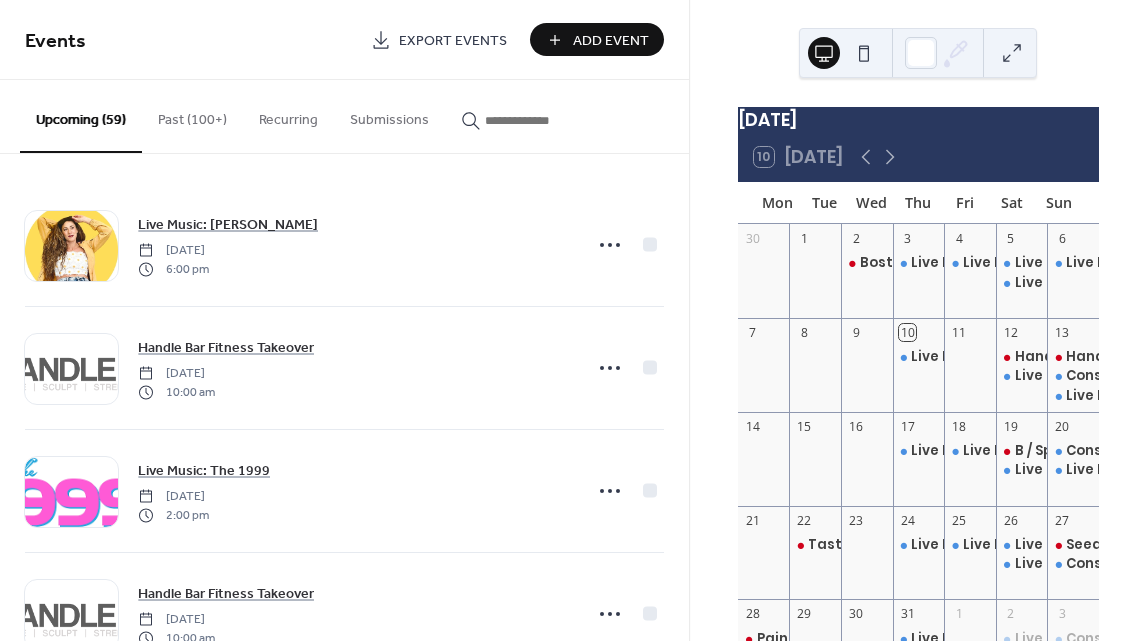 click on "Past  (100+)" at bounding box center [192, 115] 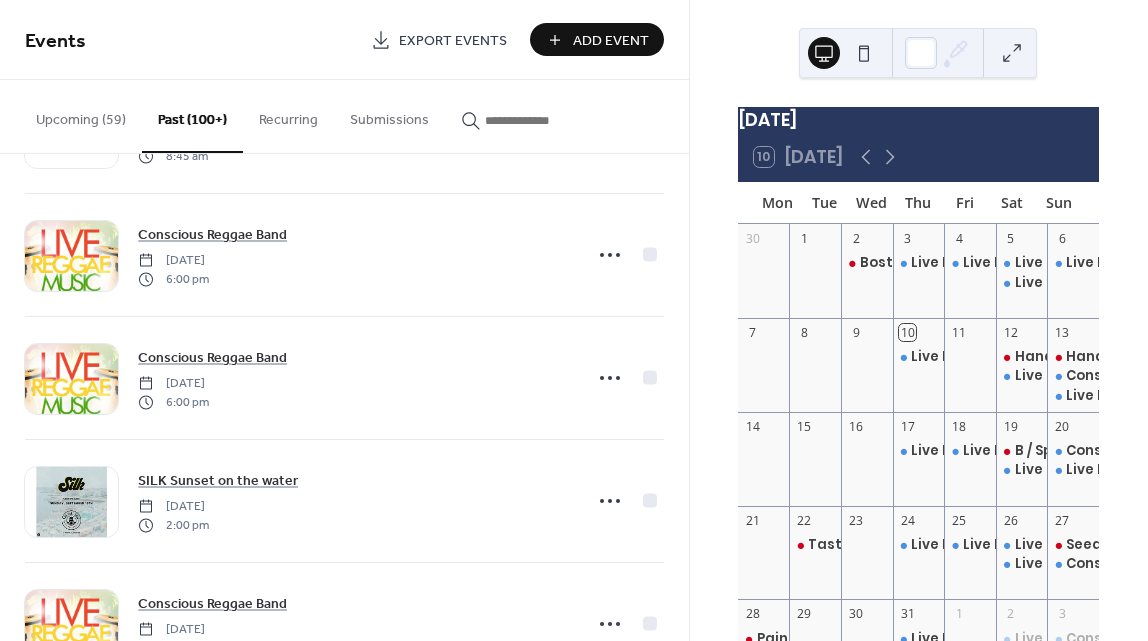 scroll, scrollTop: 7668, scrollLeft: 0, axis: vertical 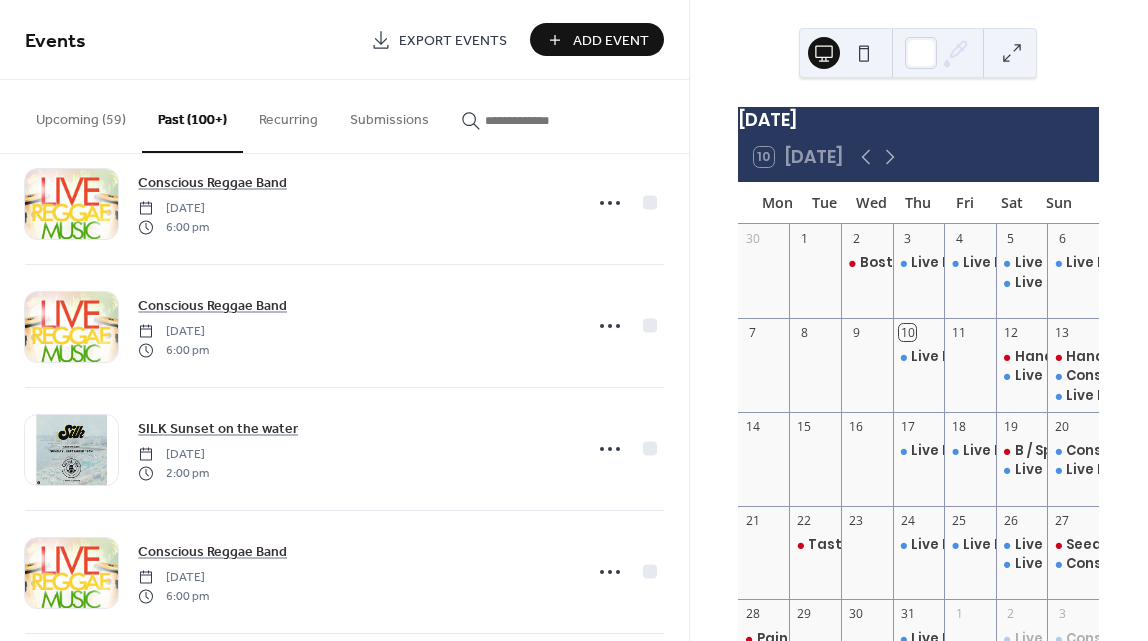 click on "Upcoming  (59)" at bounding box center [81, 115] 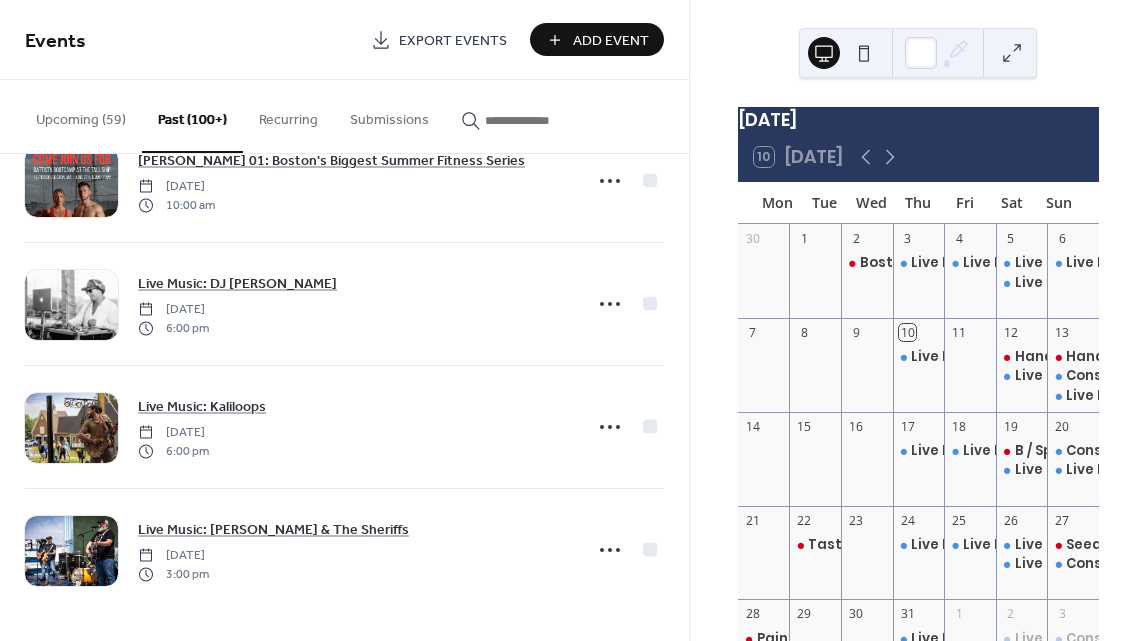 scroll, scrollTop: 3262, scrollLeft: 0, axis: vertical 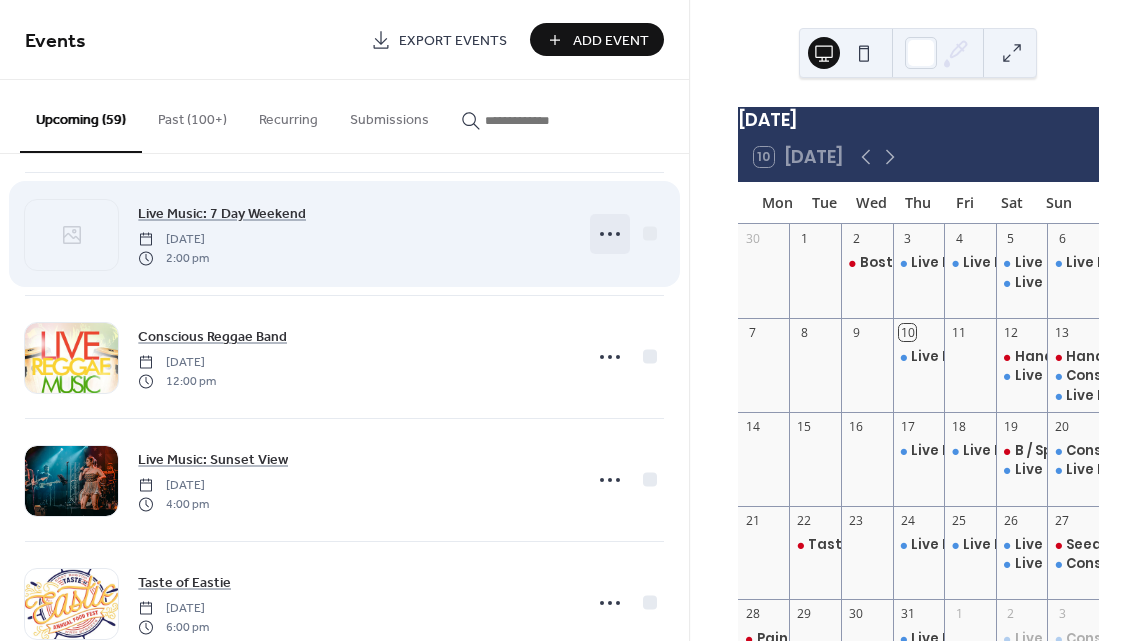 click 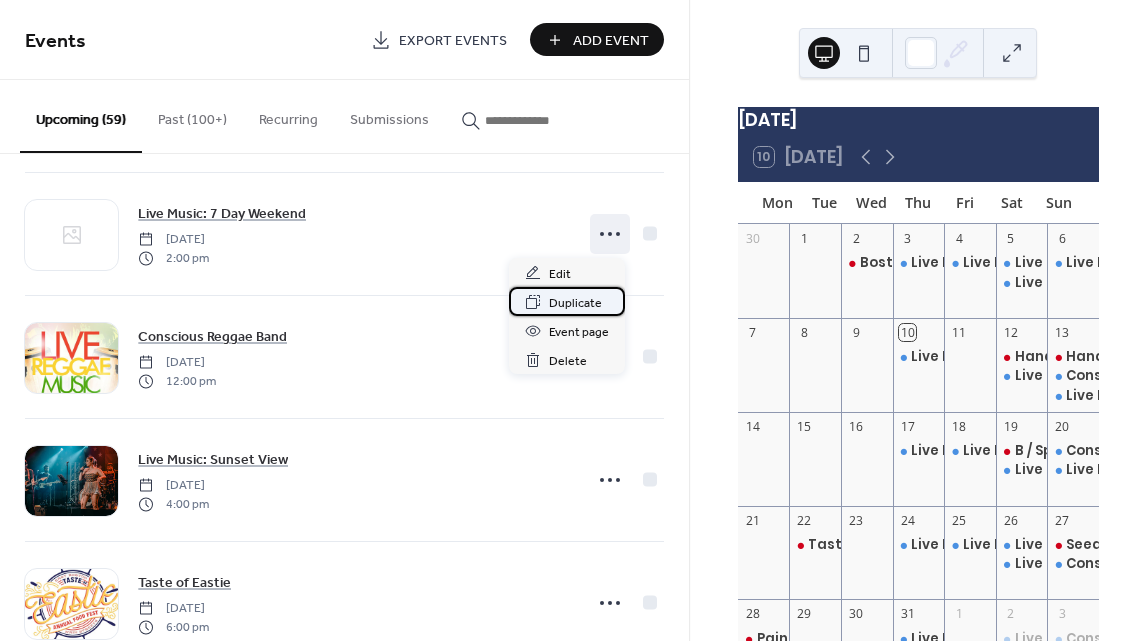 click on "Duplicate" at bounding box center (575, 303) 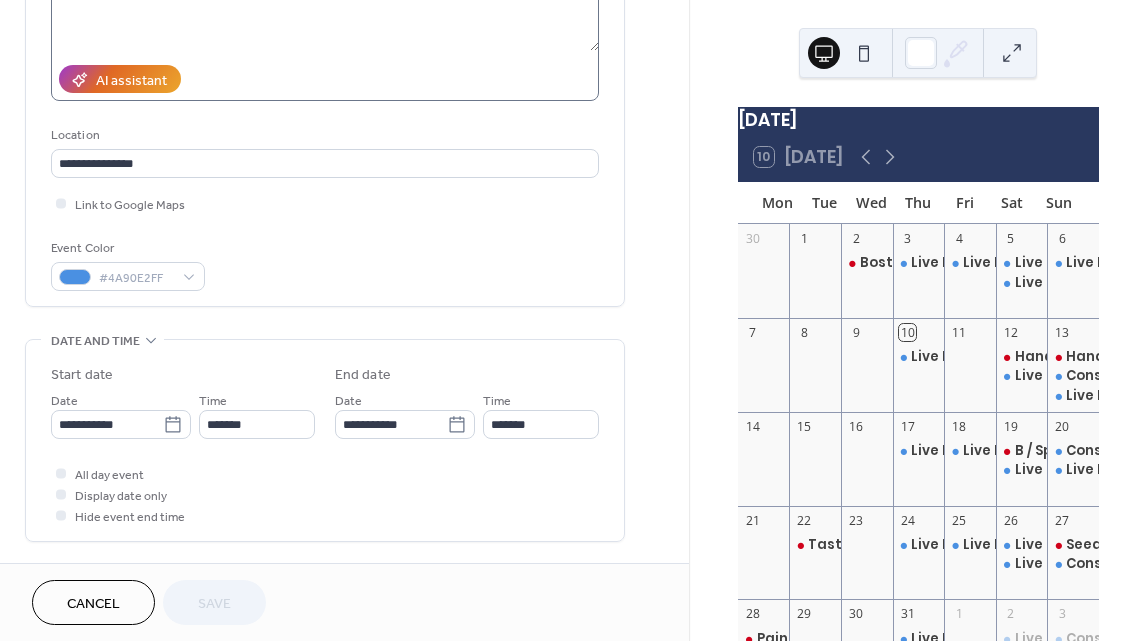 scroll, scrollTop: 312, scrollLeft: 0, axis: vertical 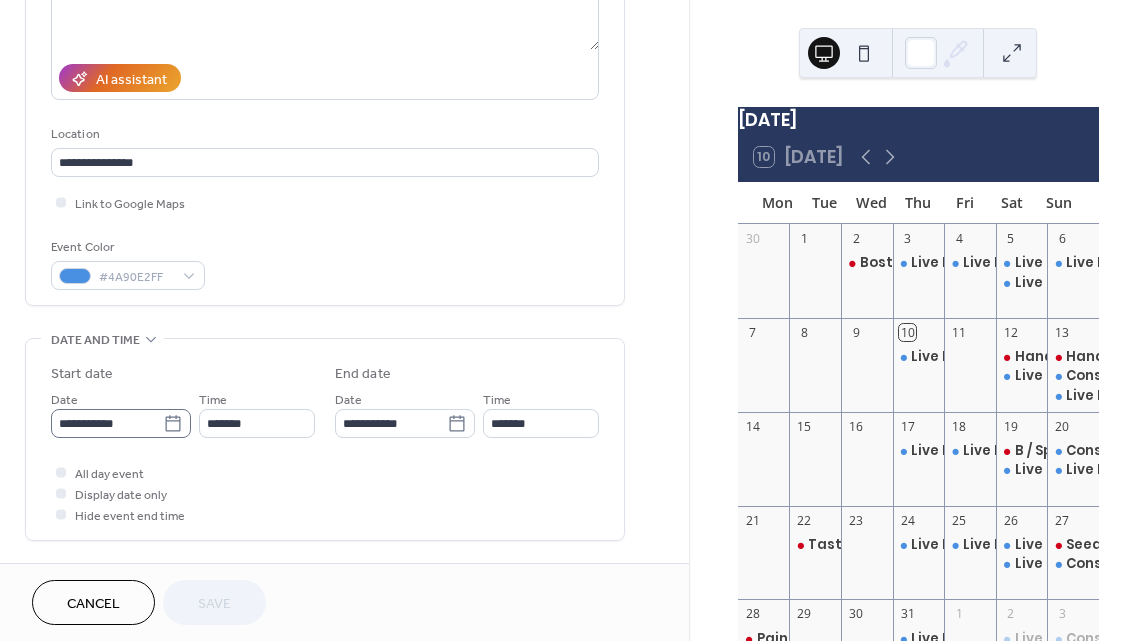 click 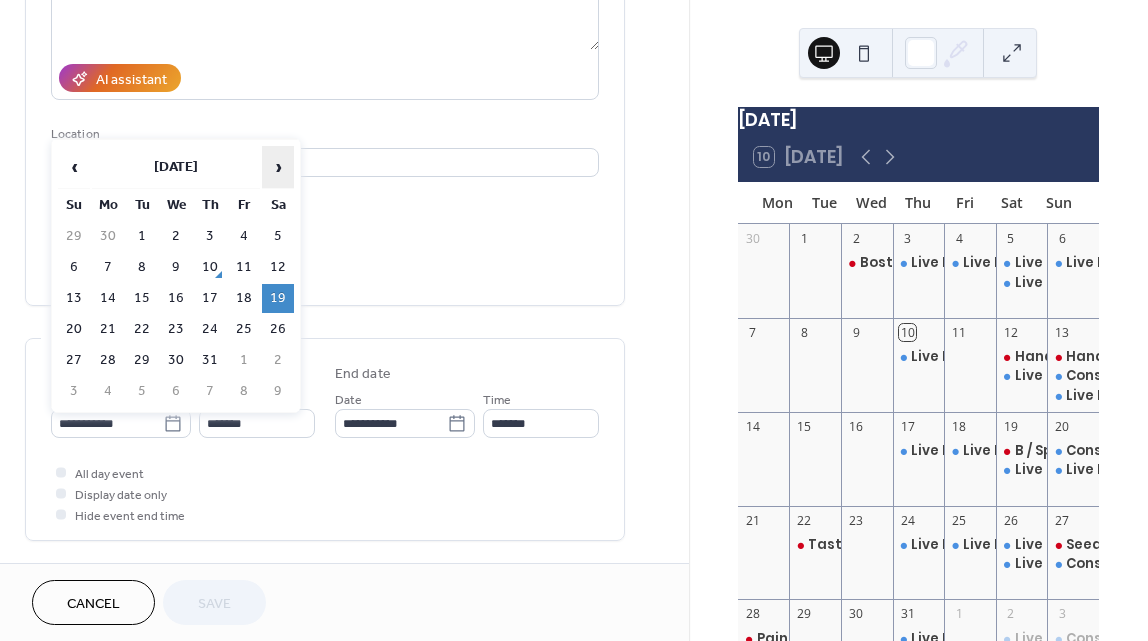 click on "›" at bounding box center (278, 167) 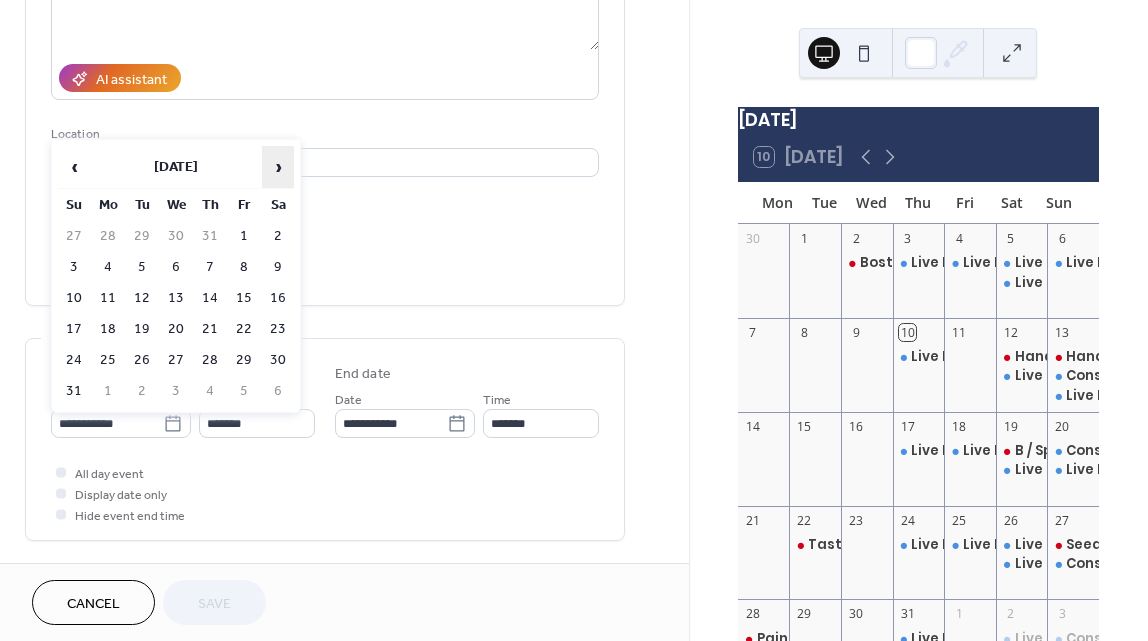 click on "›" at bounding box center [278, 167] 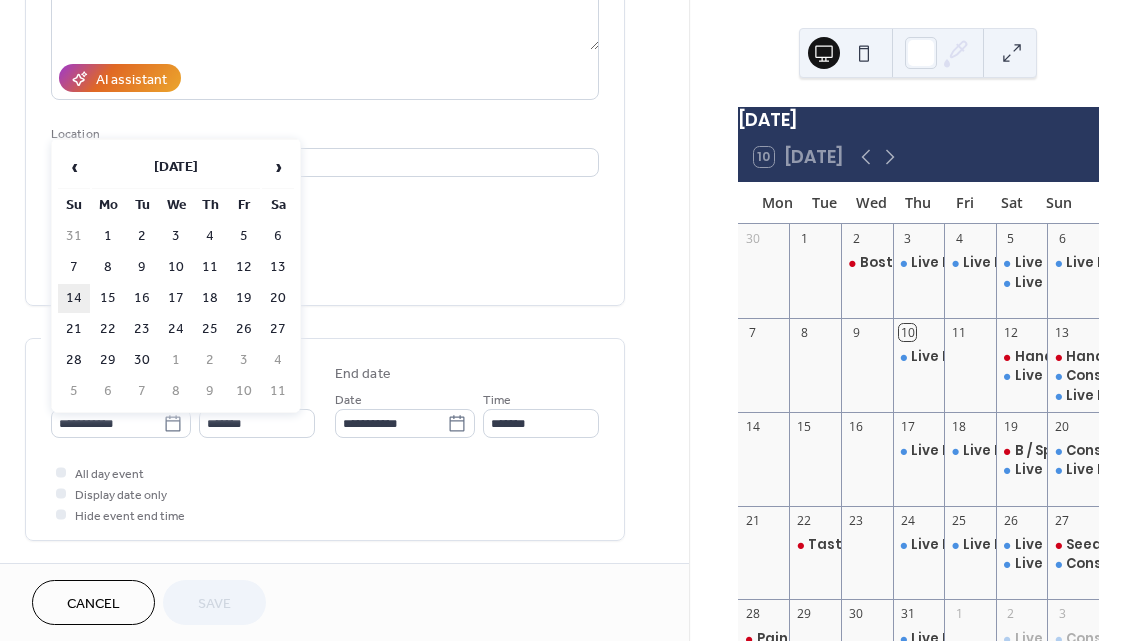 click on "14" at bounding box center [74, 298] 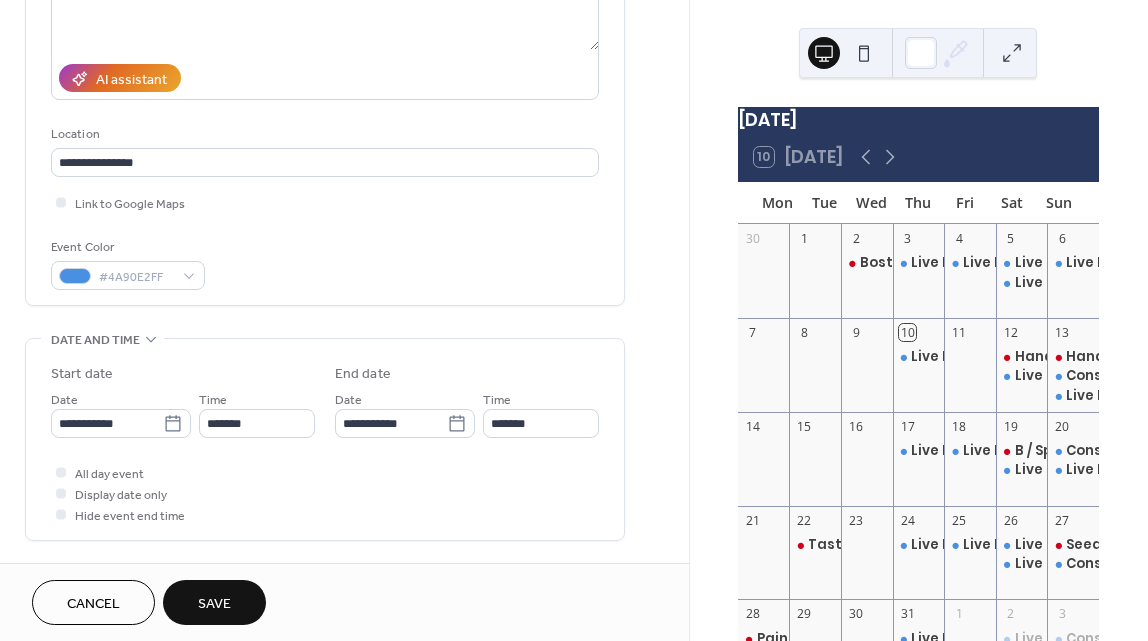 type on "**********" 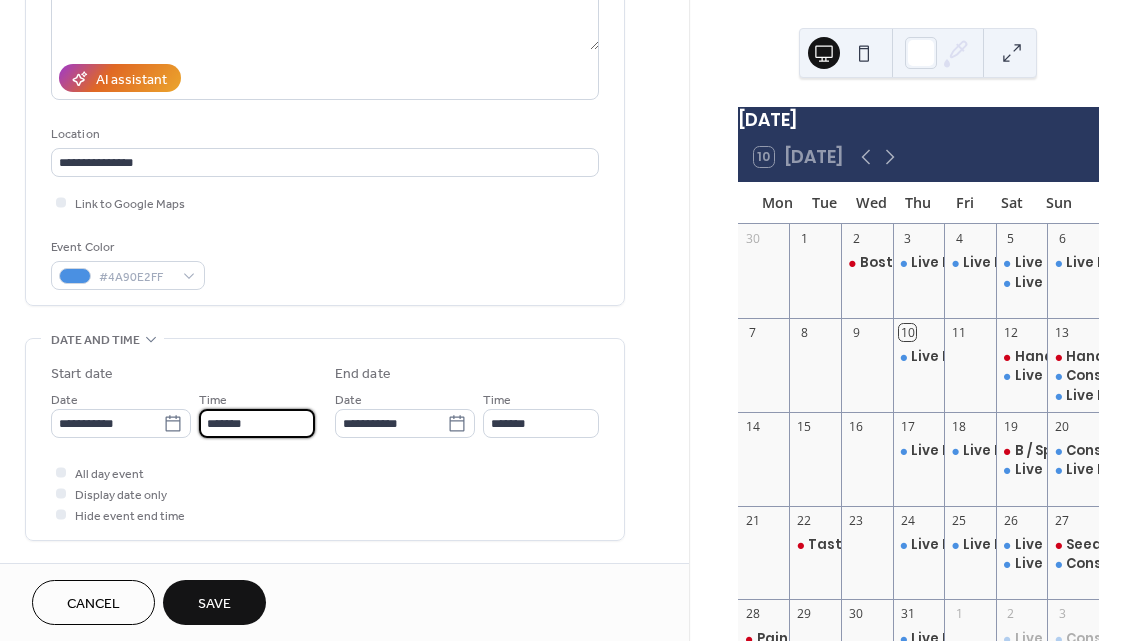 click on "*******" at bounding box center [257, 423] 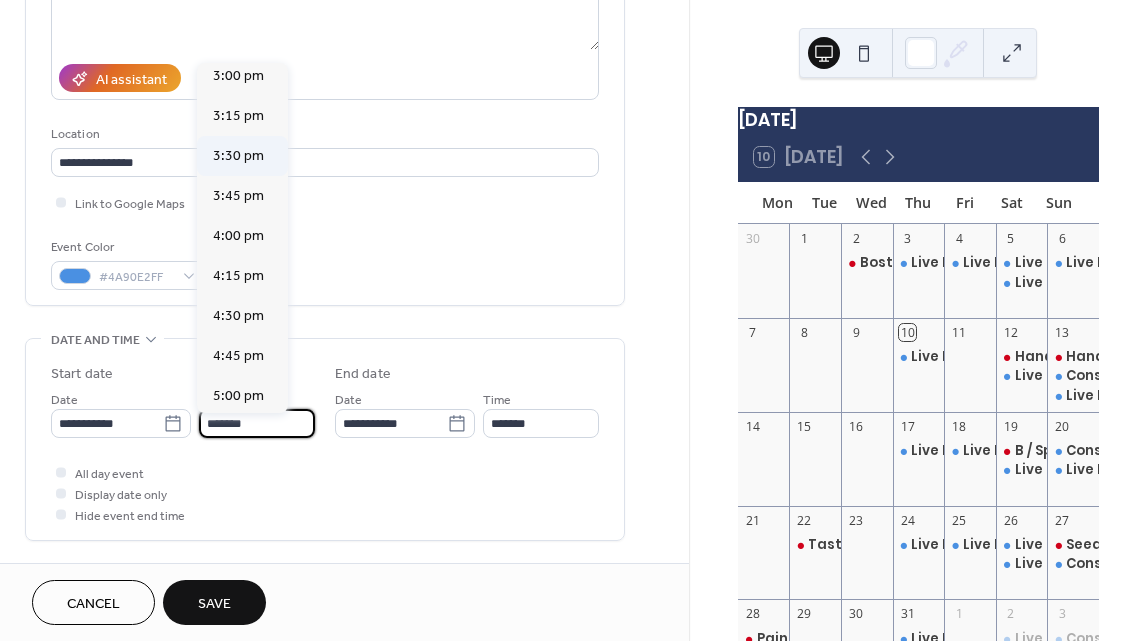 scroll, scrollTop: 2408, scrollLeft: 0, axis: vertical 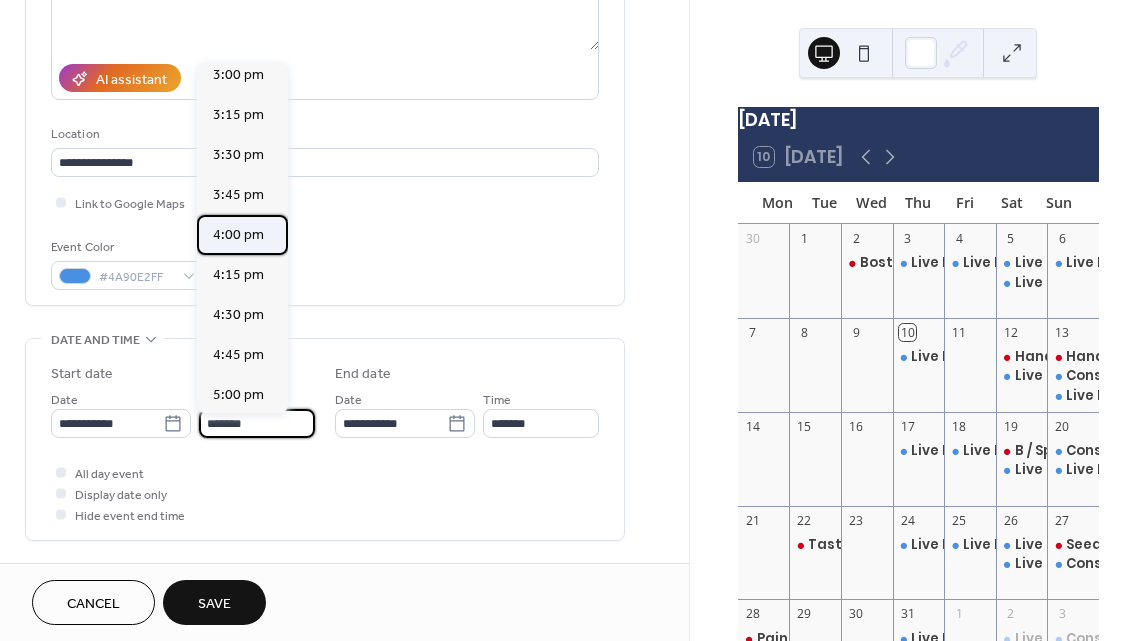 click on "4:00 pm" at bounding box center (238, 235) 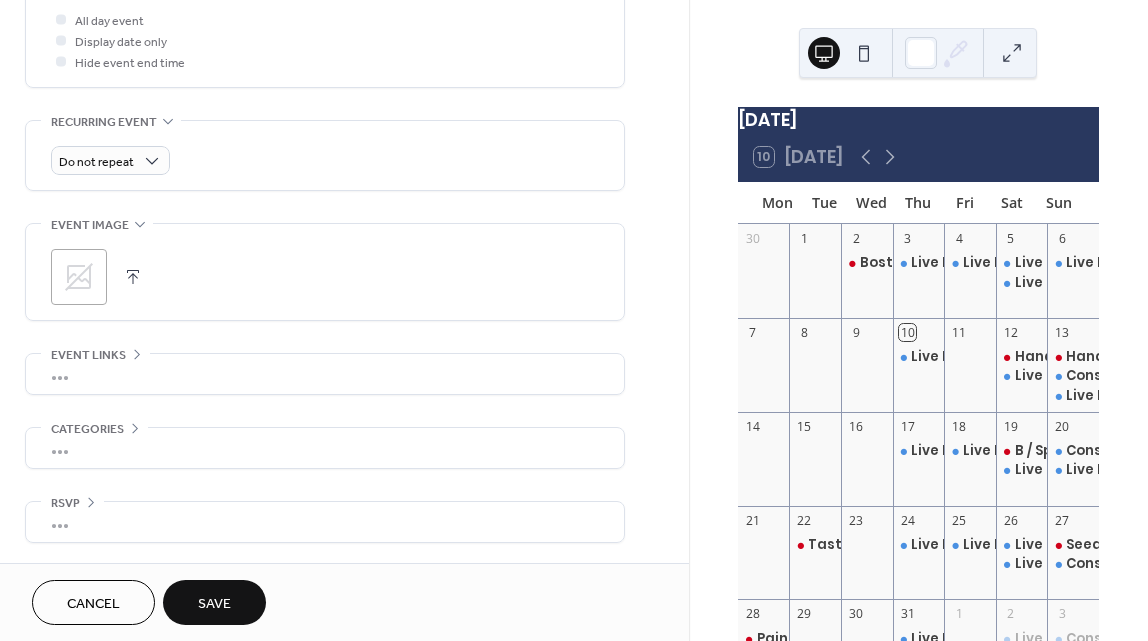 scroll, scrollTop: 771, scrollLeft: 0, axis: vertical 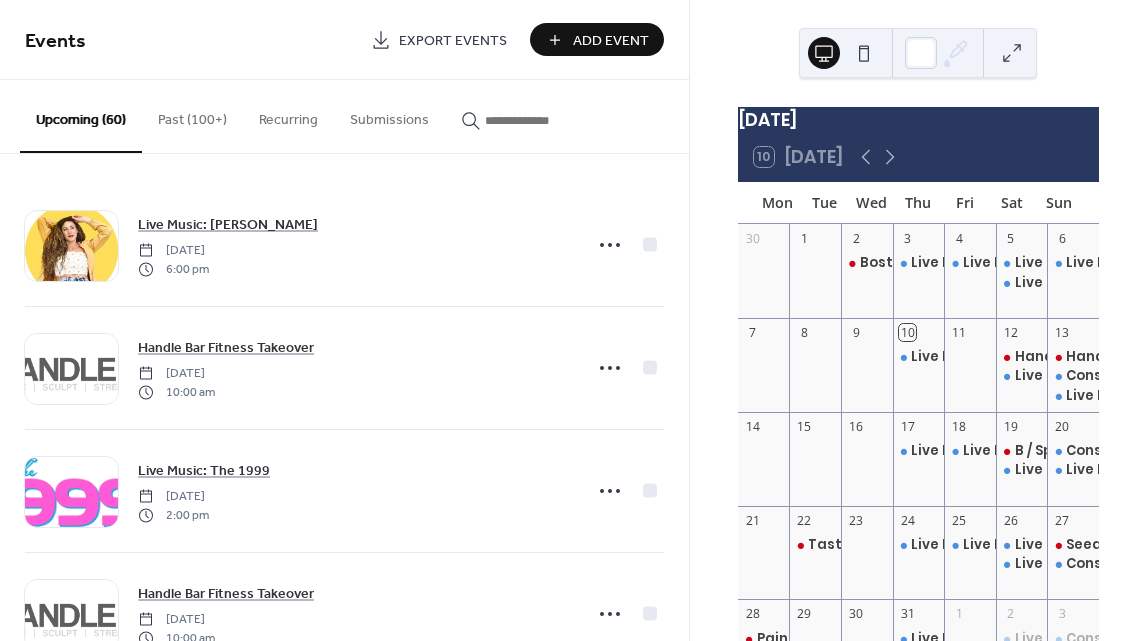 click on "Add Event" at bounding box center [611, 41] 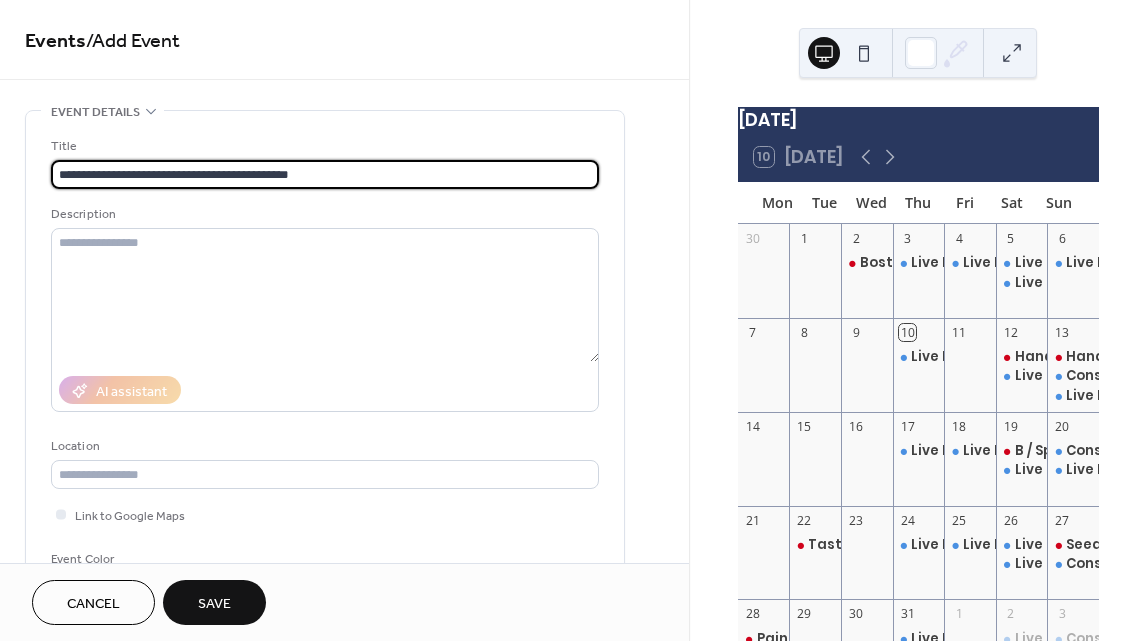 drag, startPoint x: 348, startPoint y: 182, endPoint x: 140, endPoint y: 180, distance: 208.00961 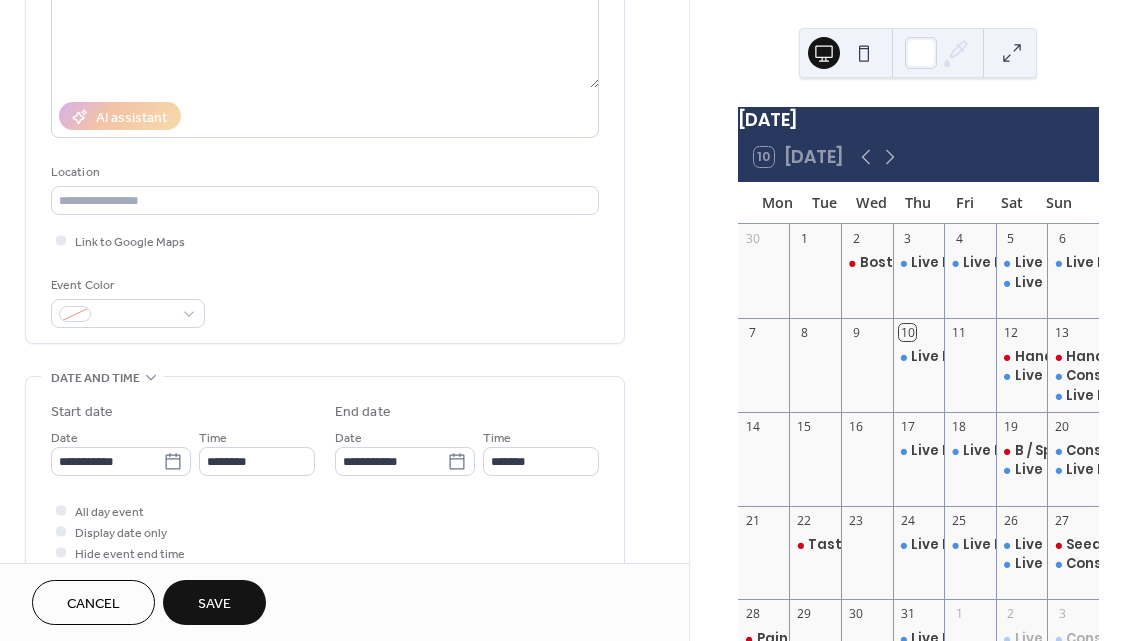scroll, scrollTop: 317, scrollLeft: 0, axis: vertical 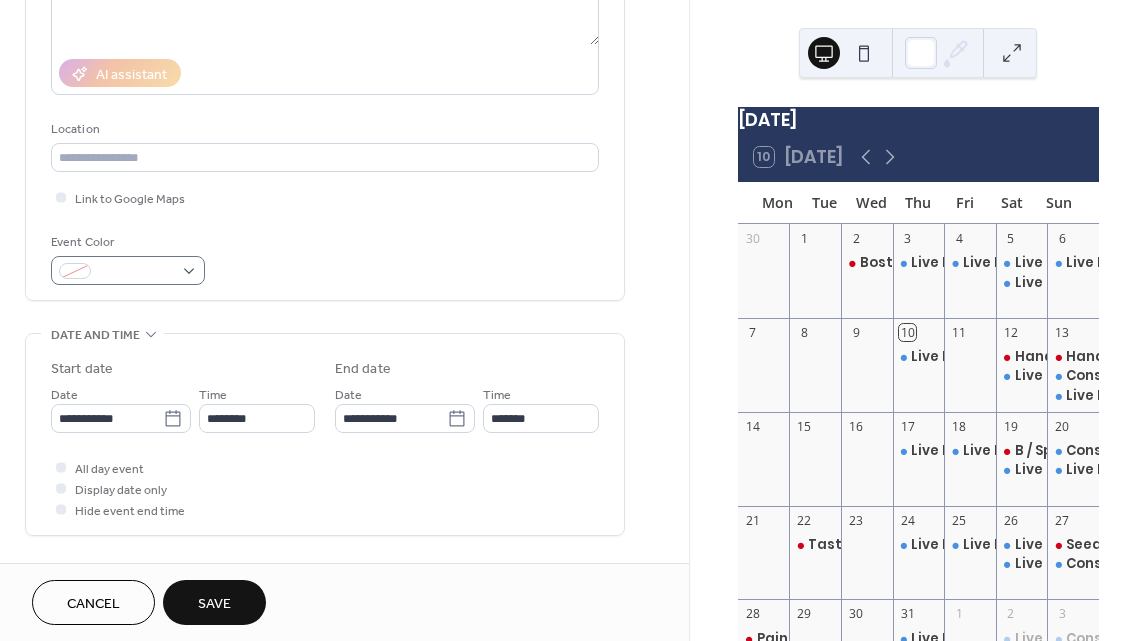 type on "**********" 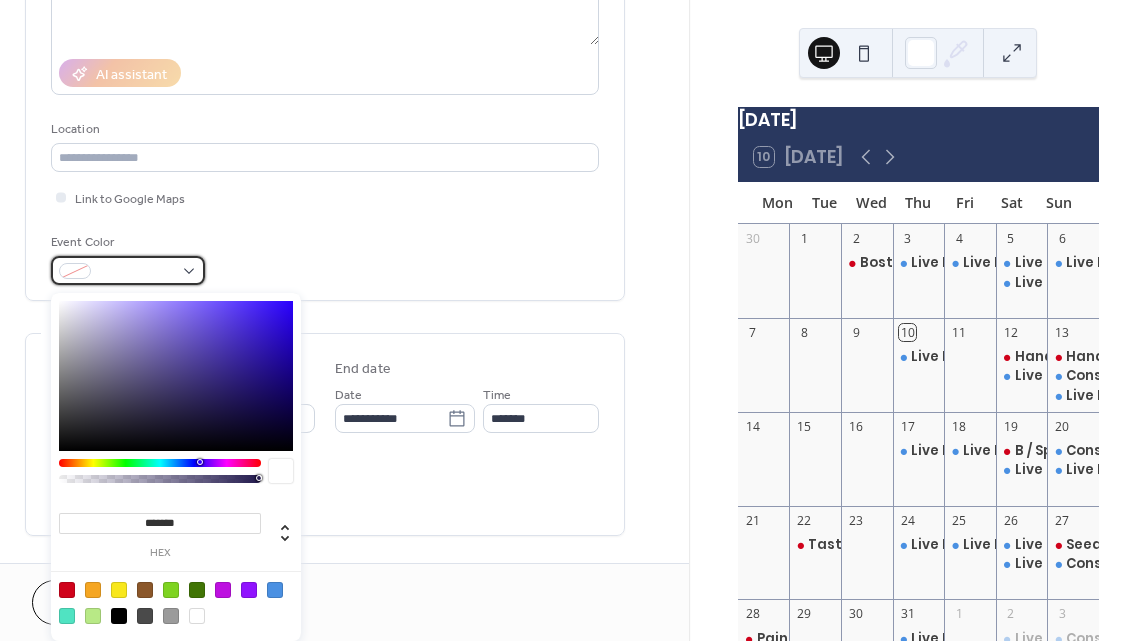 click at bounding box center (128, 270) 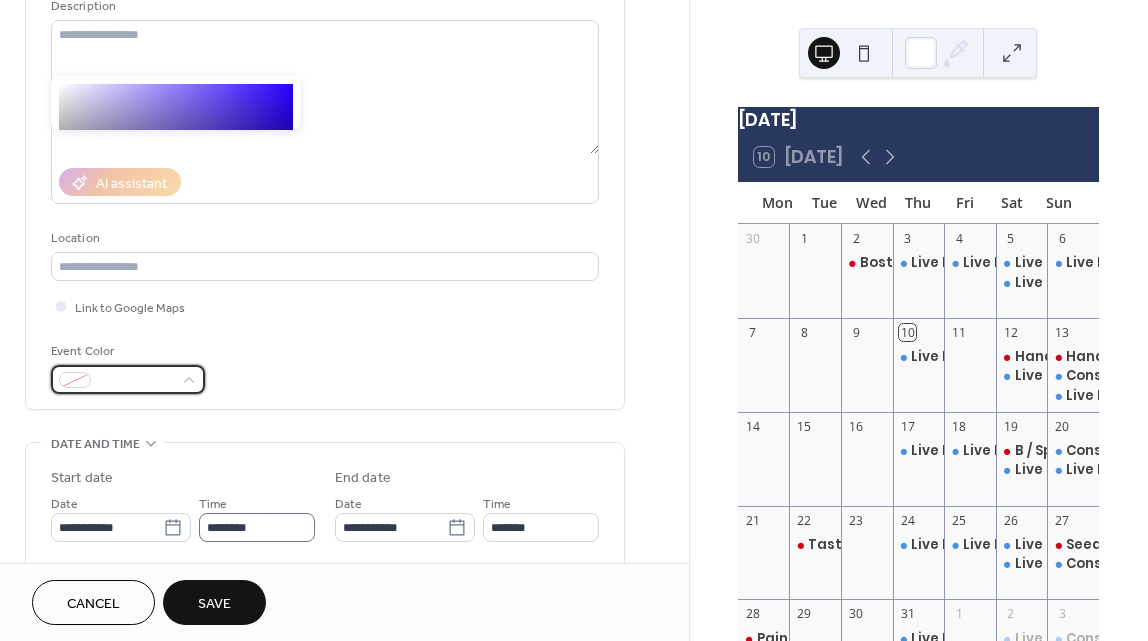scroll, scrollTop: 141, scrollLeft: 0, axis: vertical 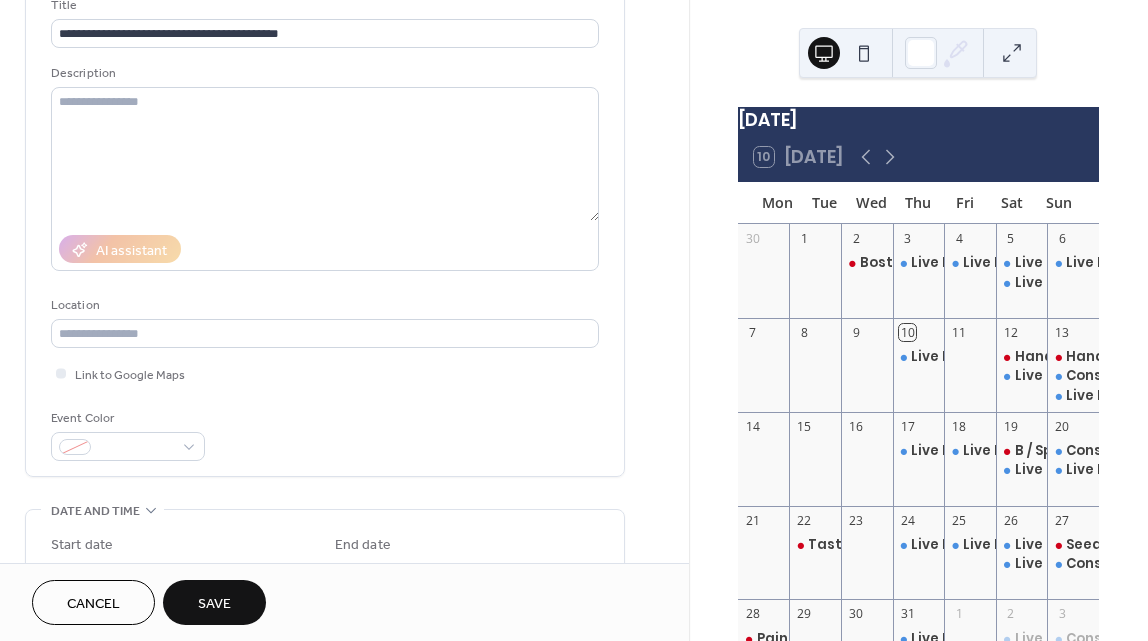 click on "**********" at bounding box center (325, 228) 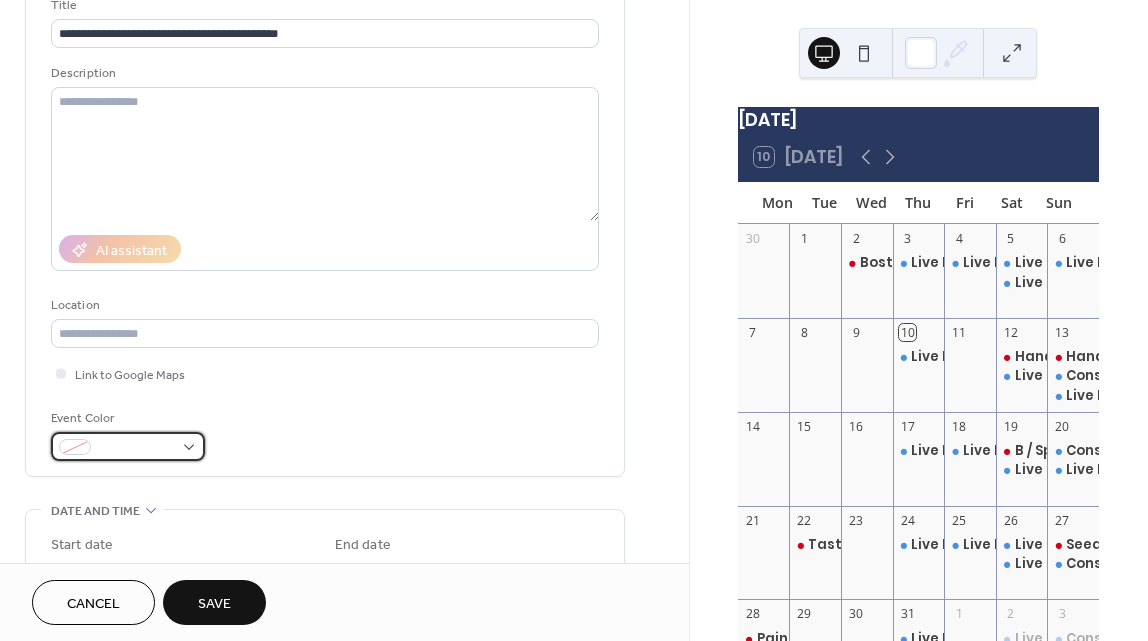 click at bounding box center (128, 446) 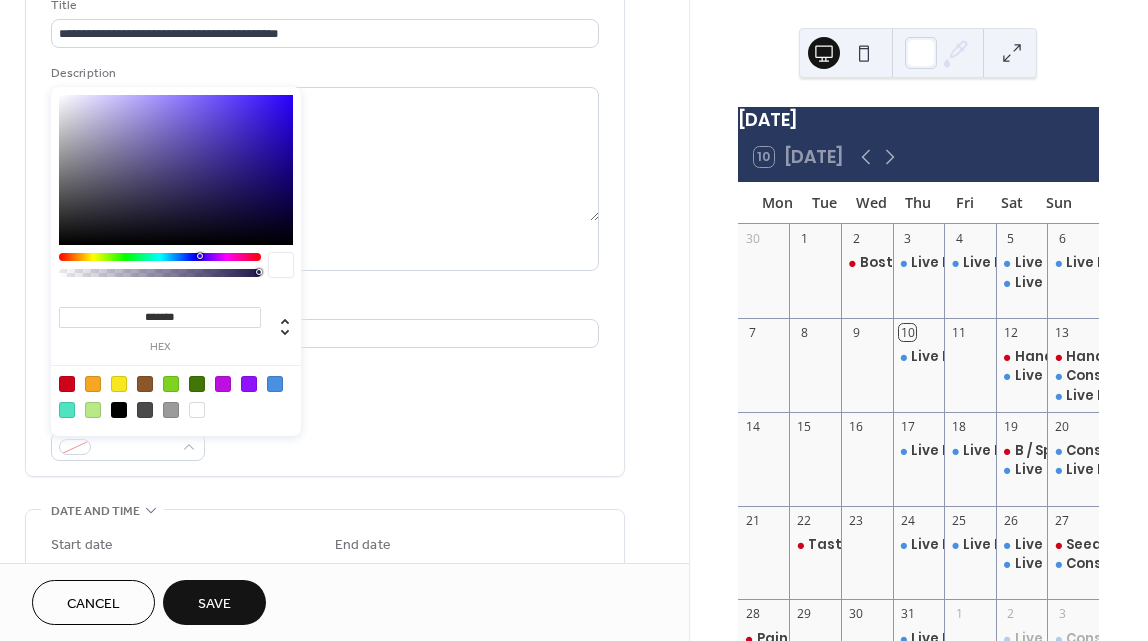 click at bounding box center [67, 384] 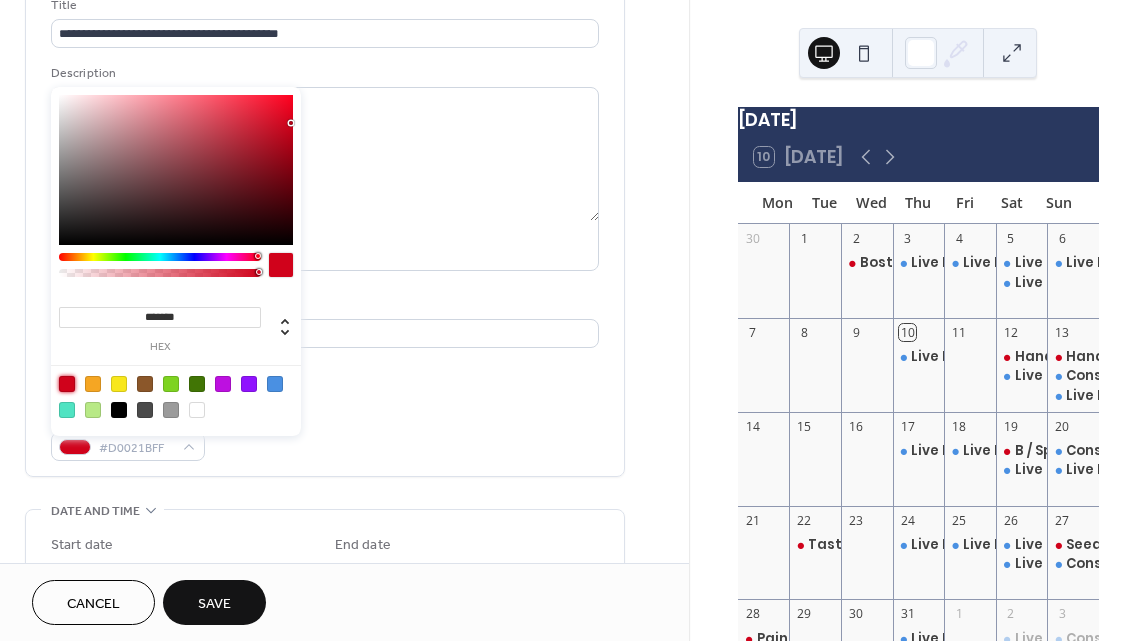 type on "*******" 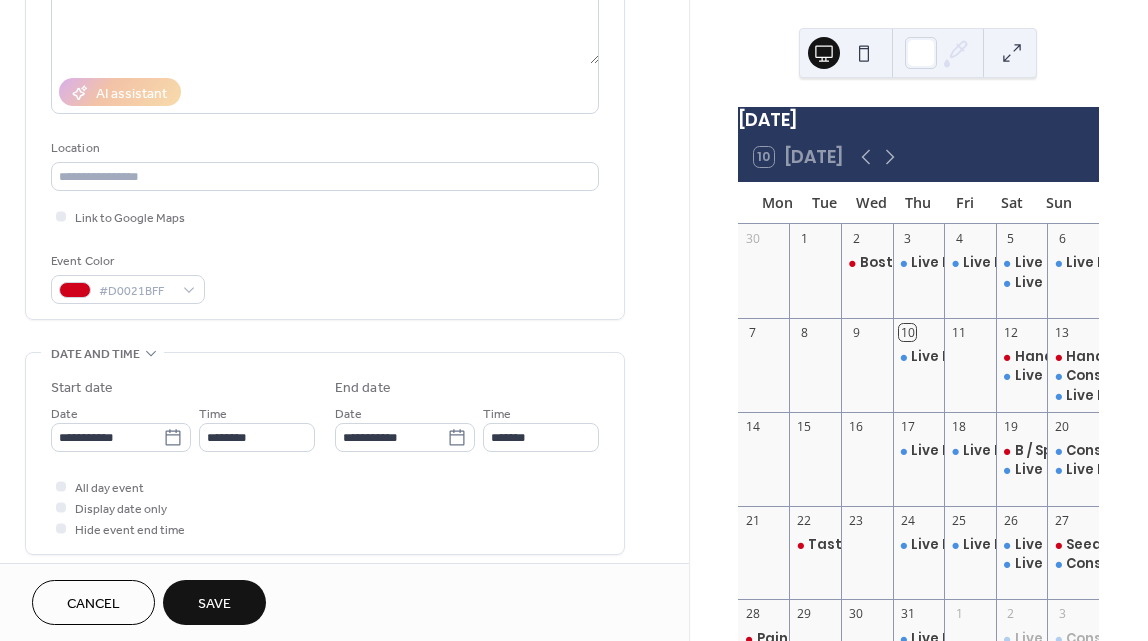 scroll, scrollTop: 335, scrollLeft: 0, axis: vertical 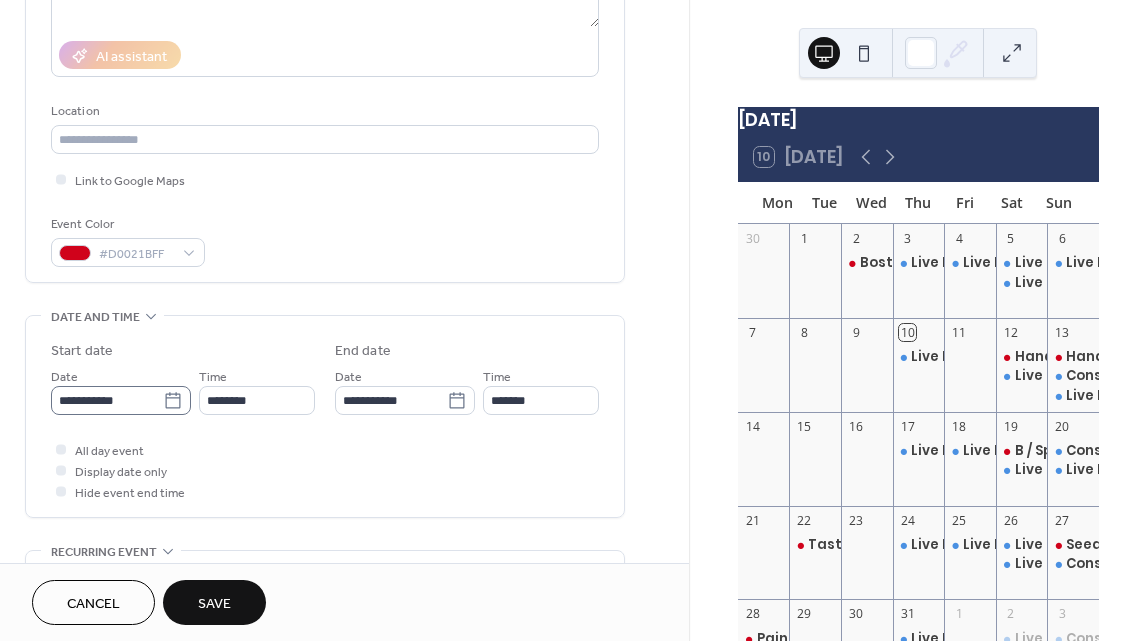 click 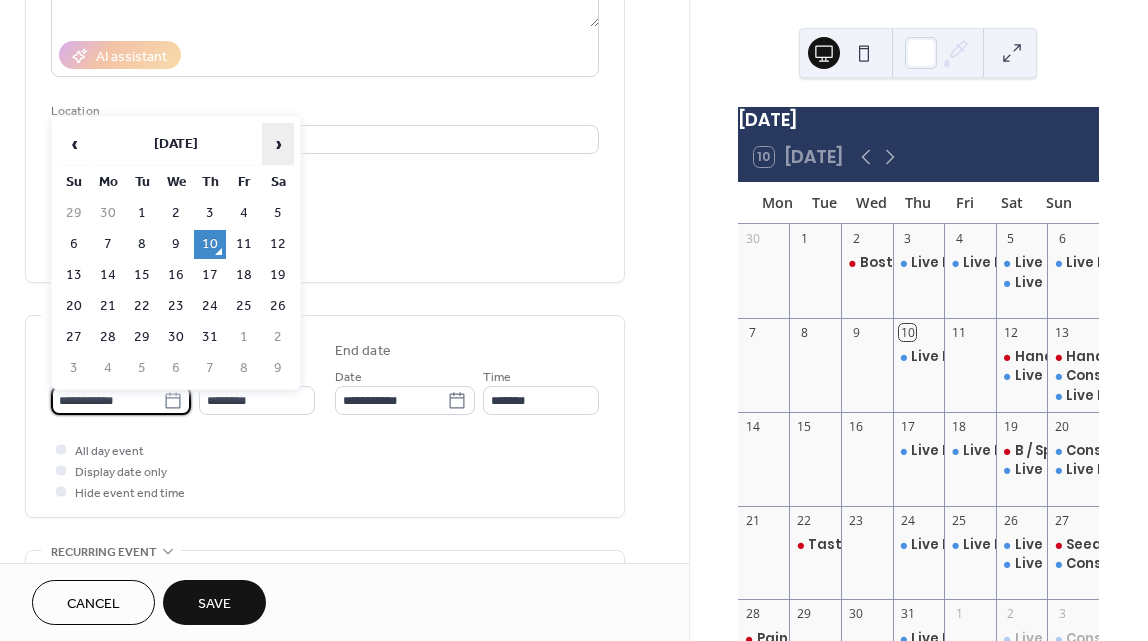 click on "›" at bounding box center [278, 144] 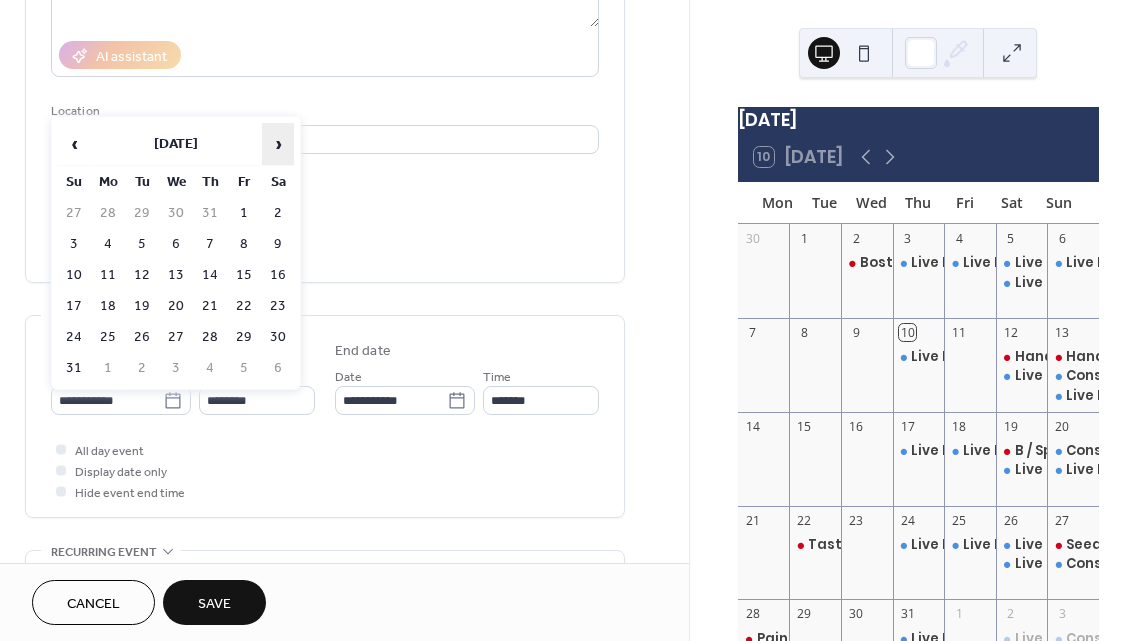click on "›" at bounding box center (278, 144) 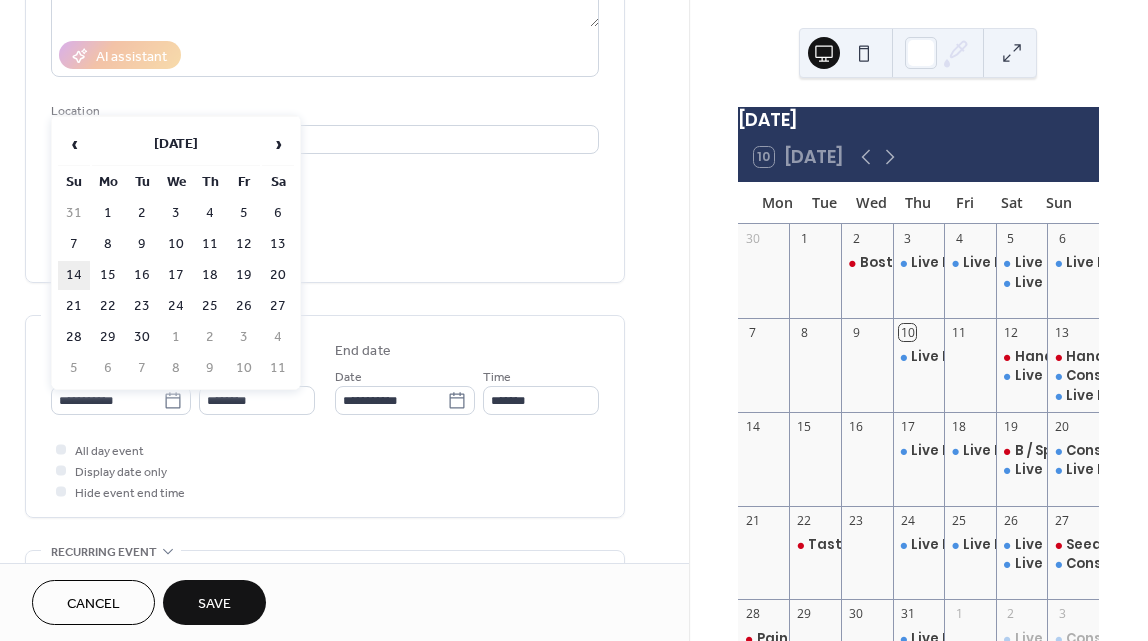 click on "14" at bounding box center (74, 275) 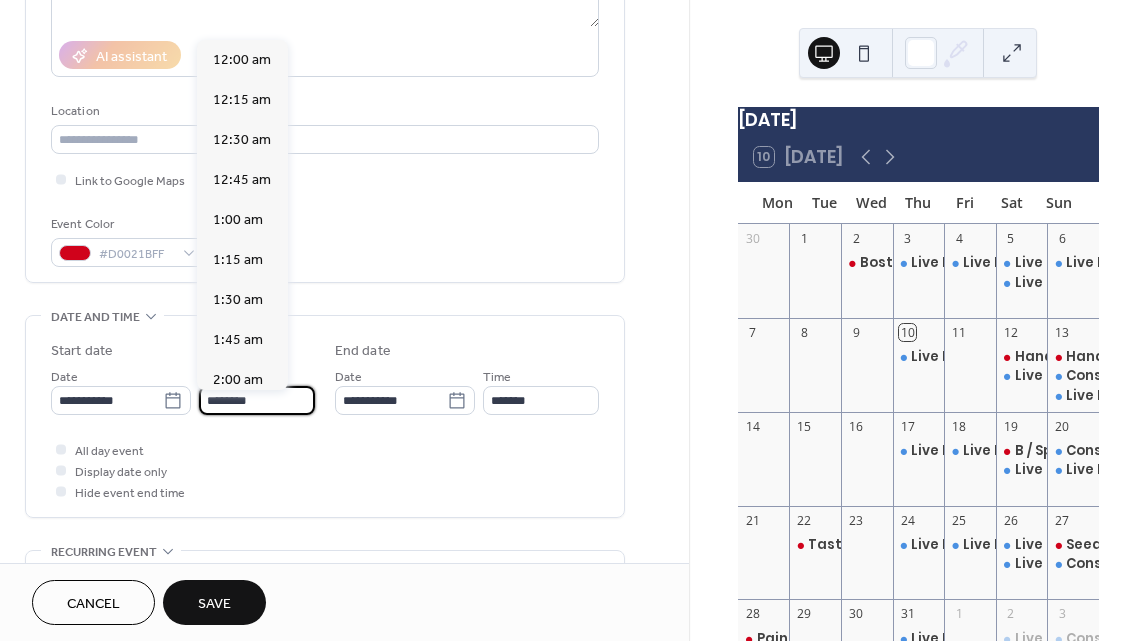 click on "********" at bounding box center [257, 400] 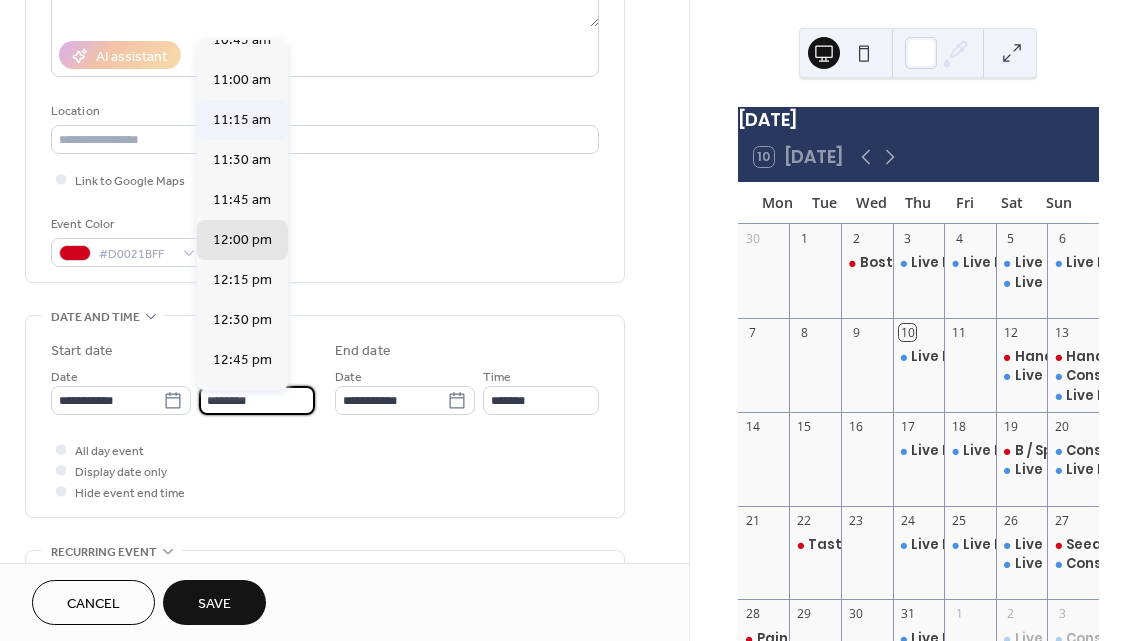 scroll, scrollTop: 1736, scrollLeft: 0, axis: vertical 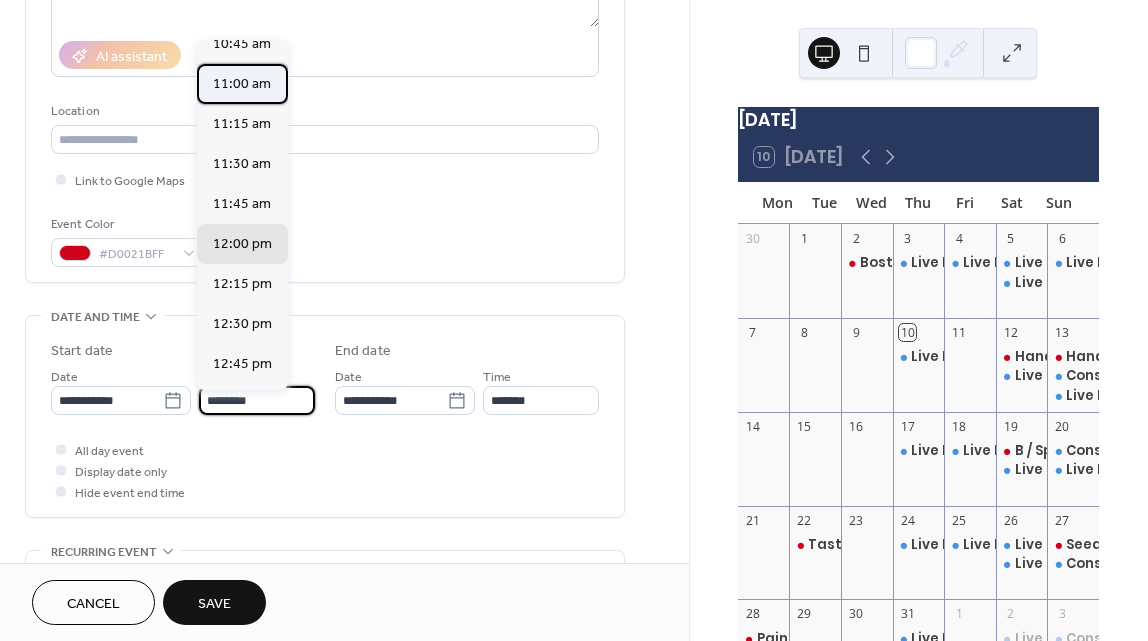 click on "11:00 am" at bounding box center [242, 84] 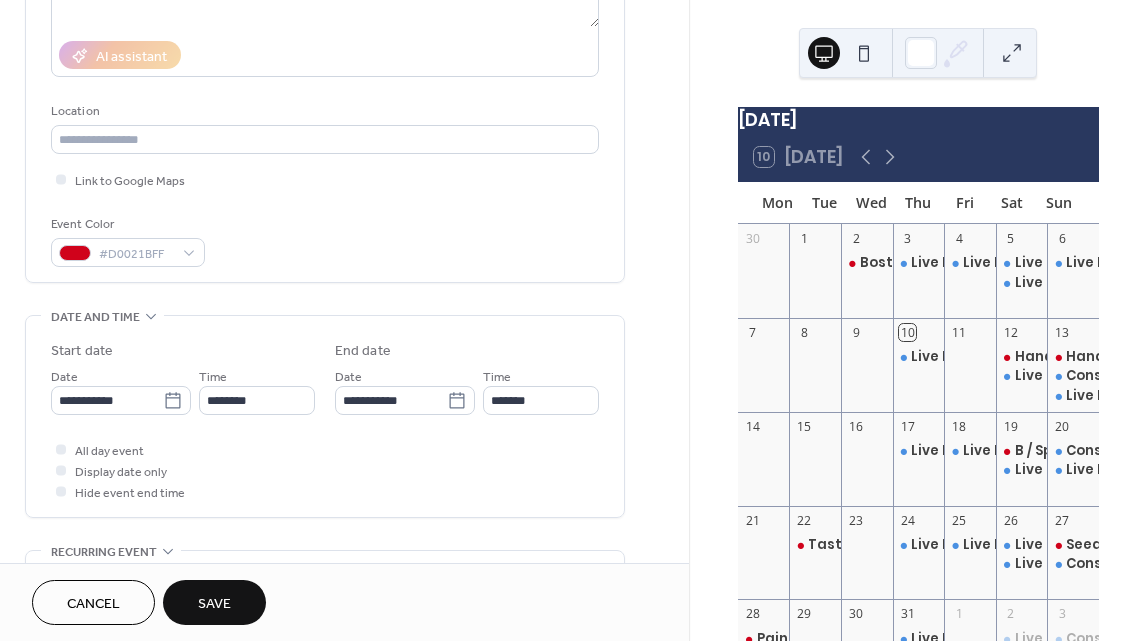 type on "********" 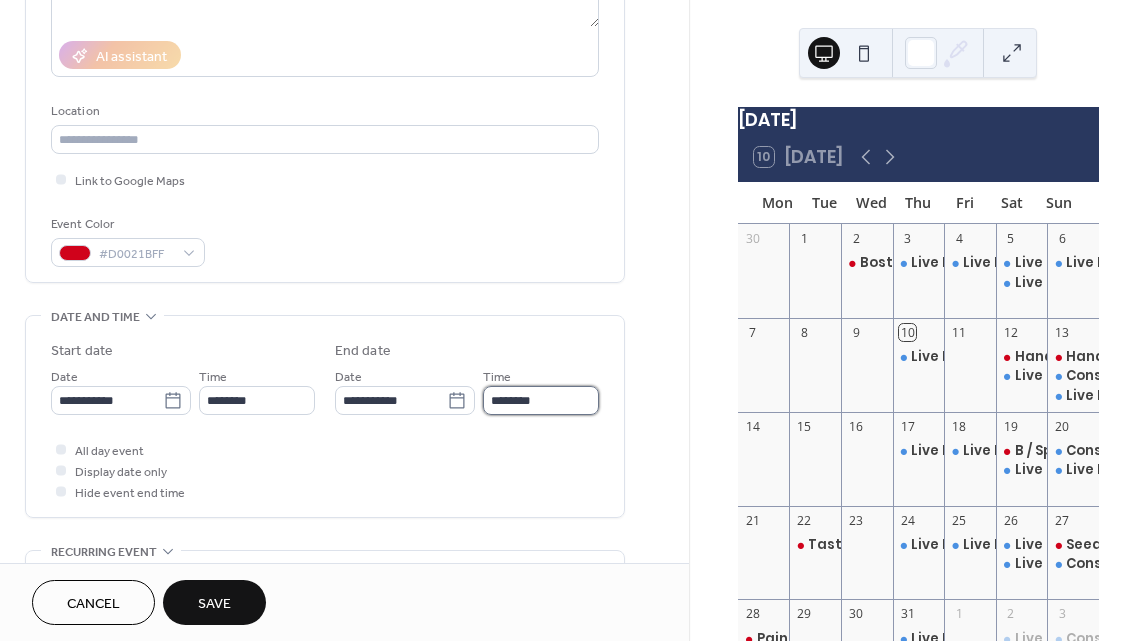 click on "********" at bounding box center (541, 400) 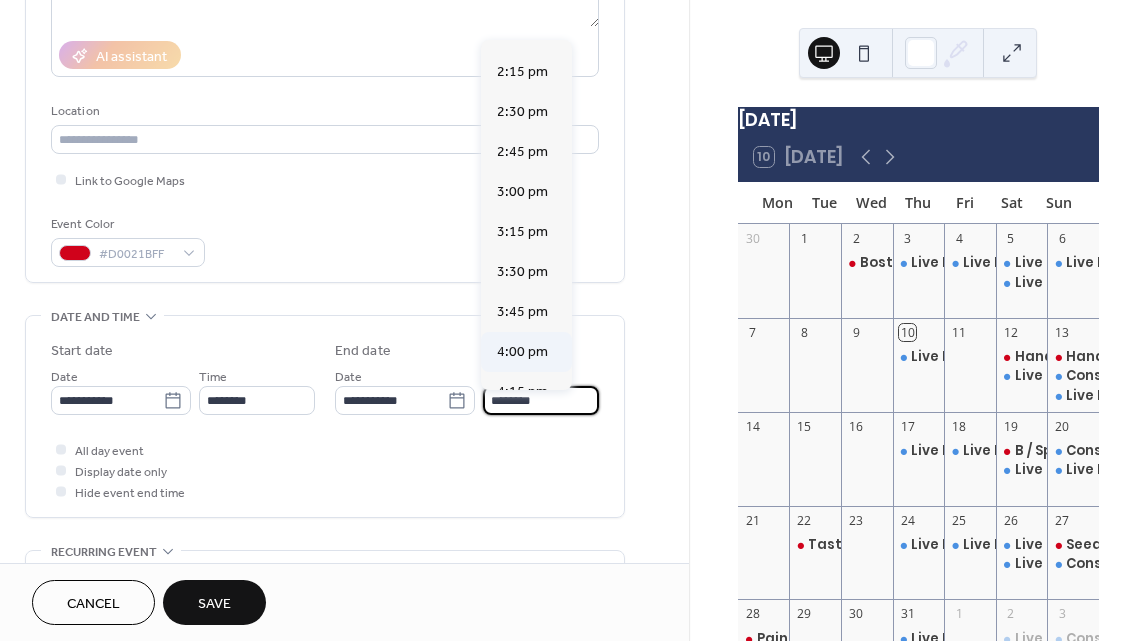 scroll, scrollTop: 521, scrollLeft: 0, axis: vertical 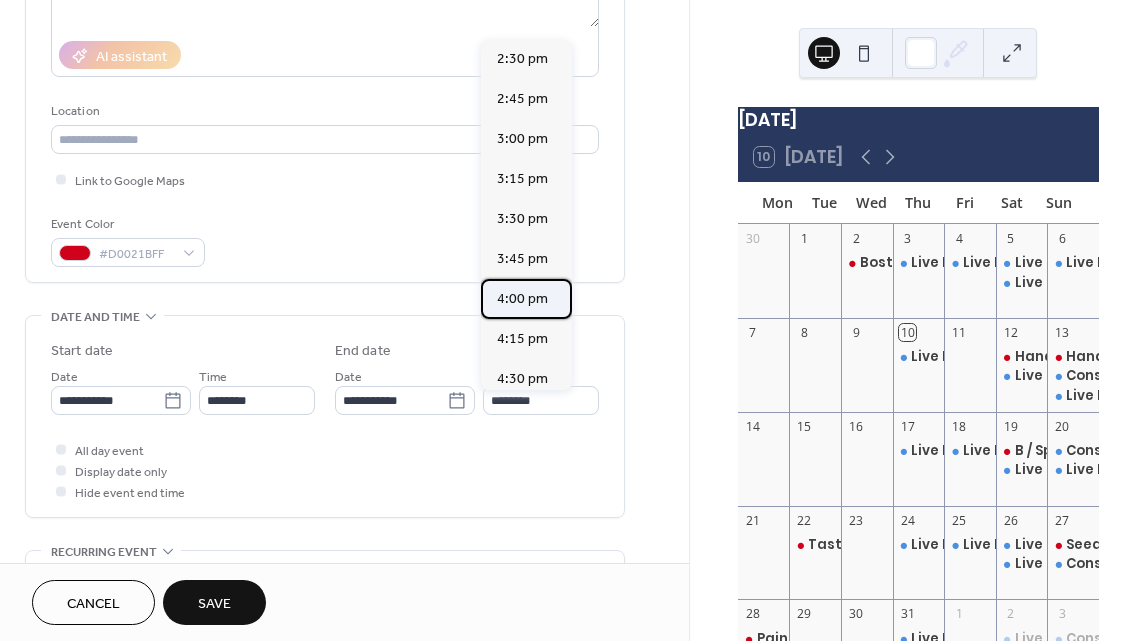 click on "4:00 pm" at bounding box center [522, 299] 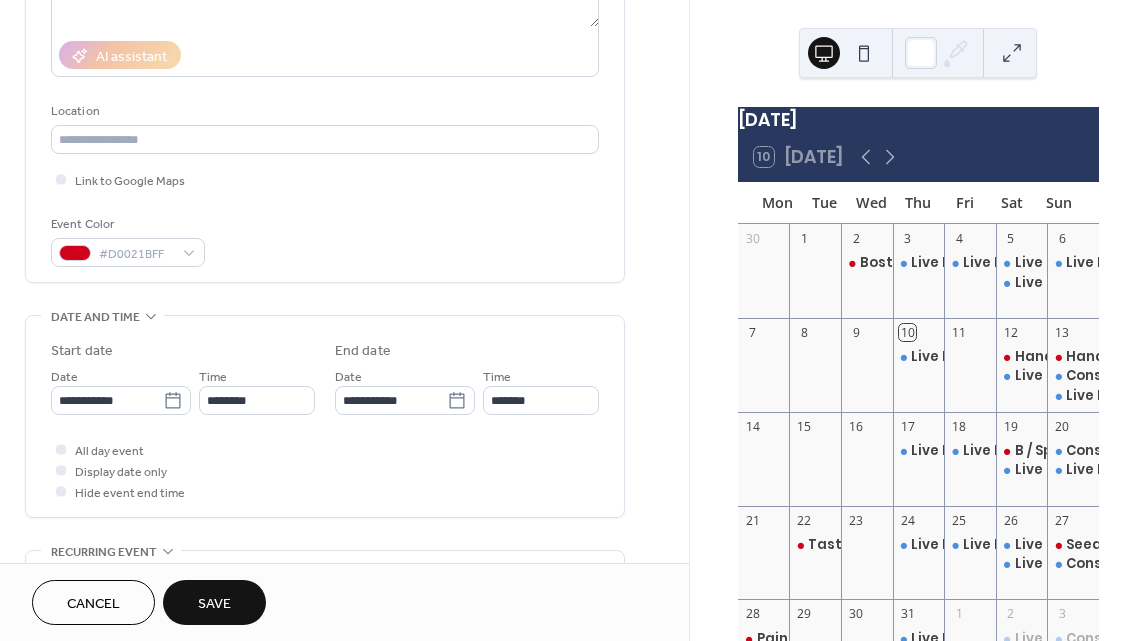 scroll, scrollTop: 0, scrollLeft: 0, axis: both 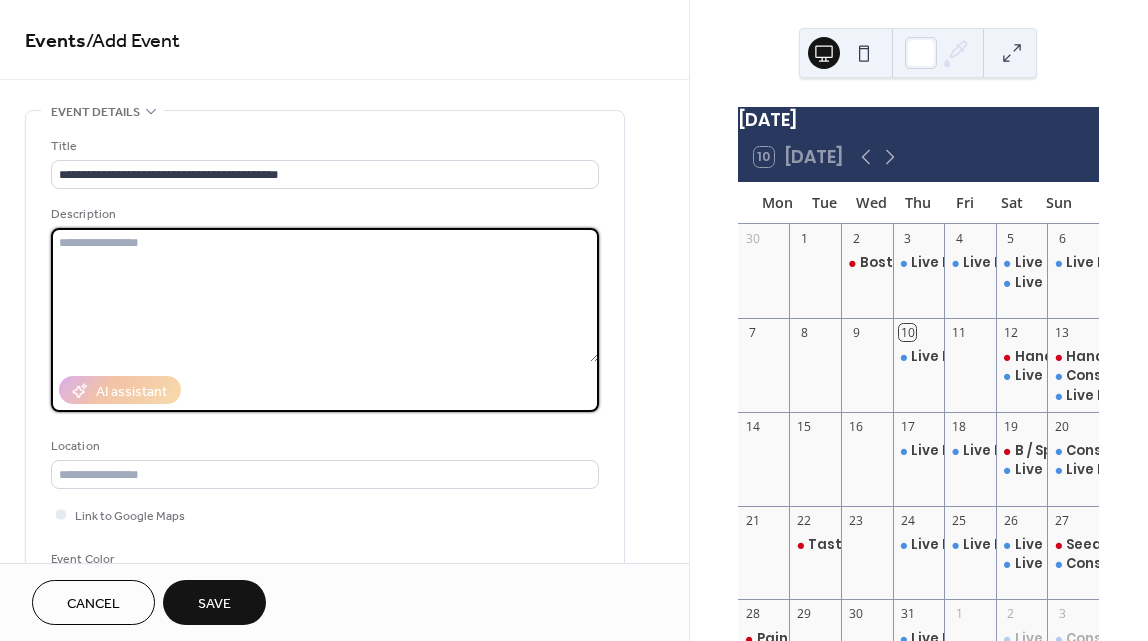 click at bounding box center [325, 295] 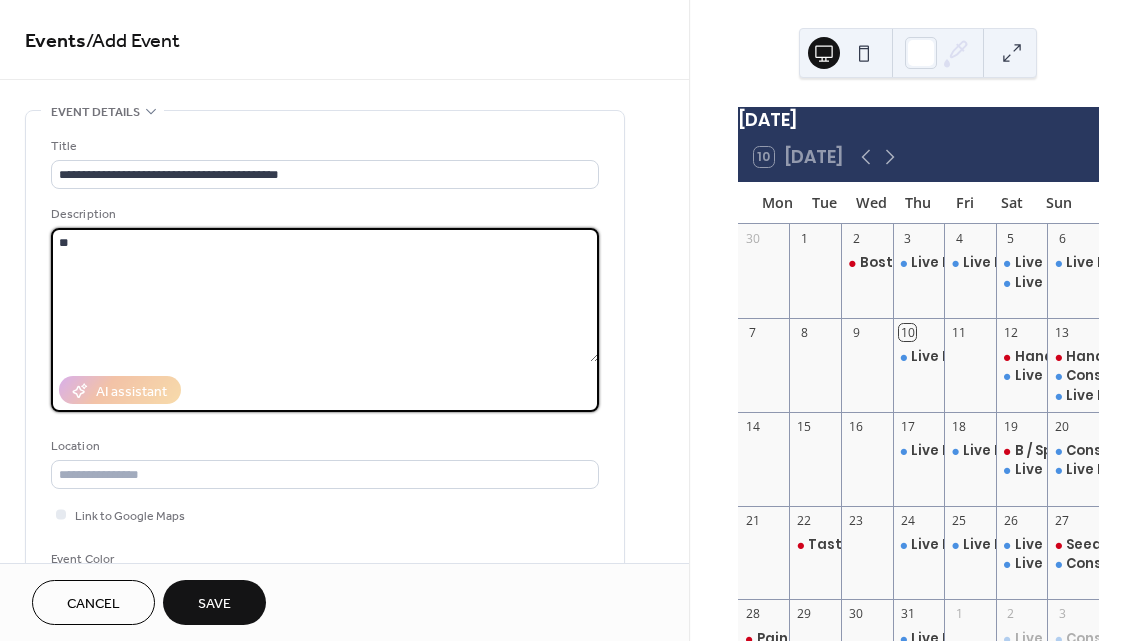 type on "*" 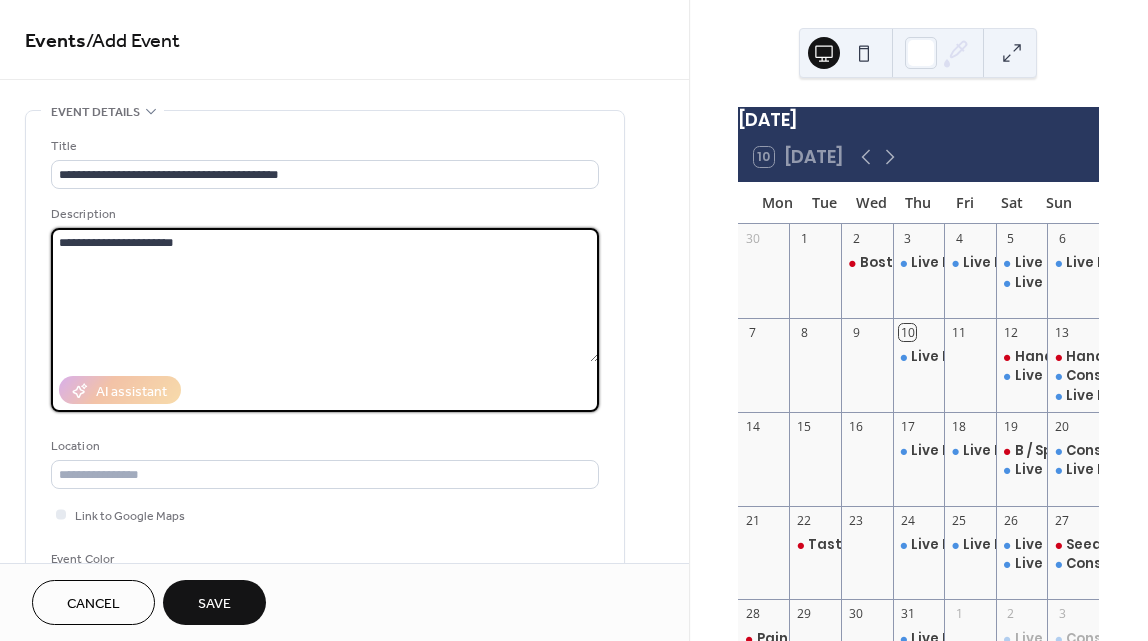 click on "**********" at bounding box center [325, 295] 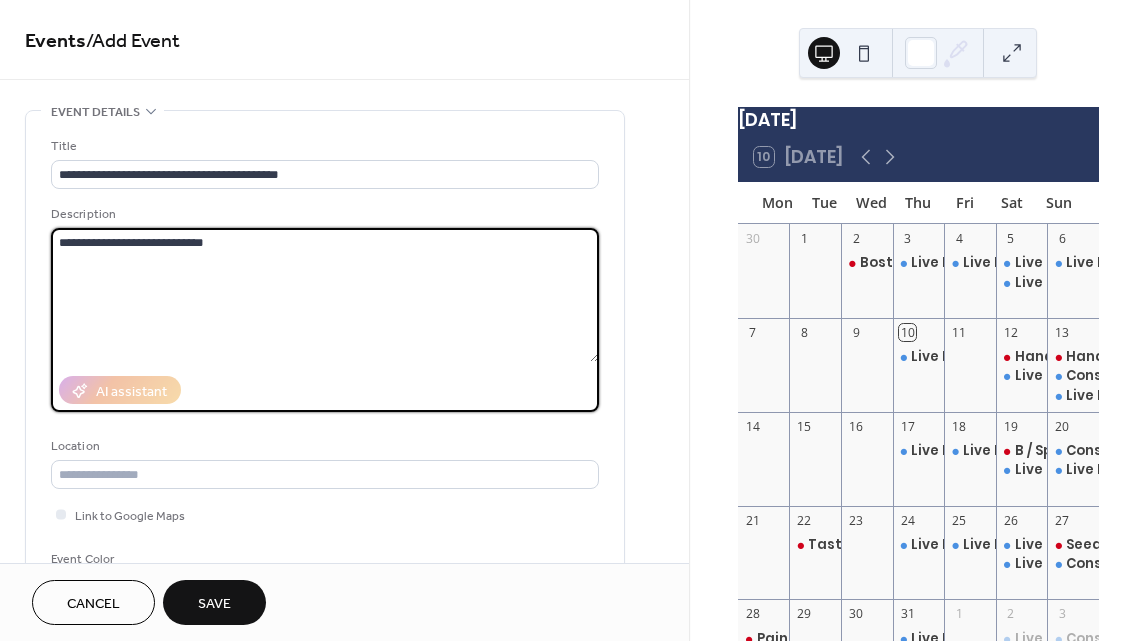 click on "**********" at bounding box center [325, 295] 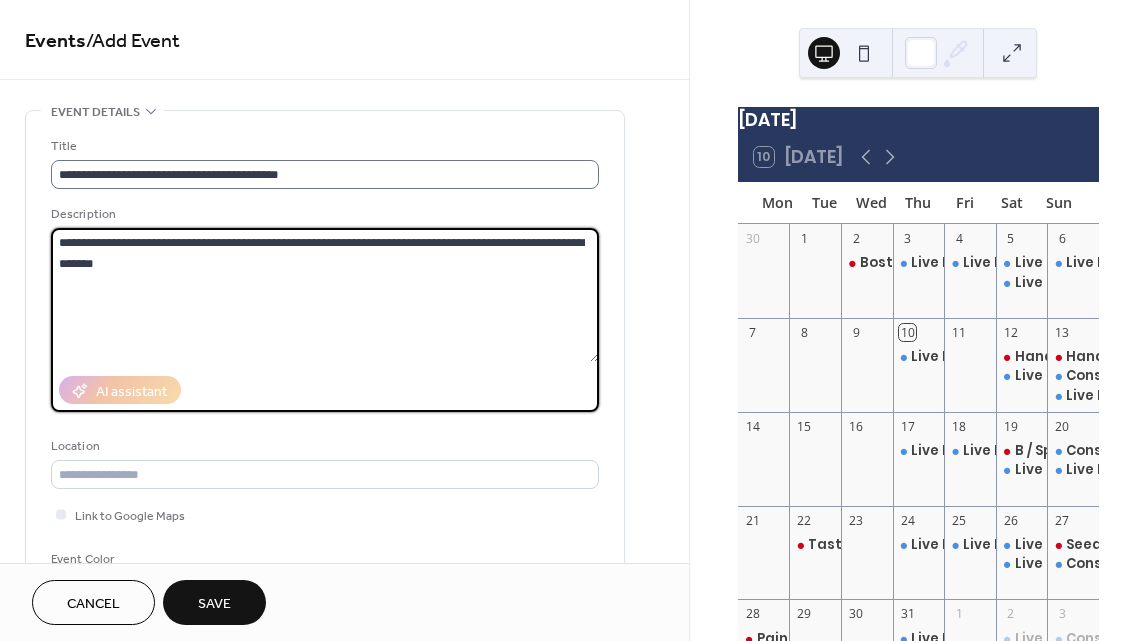 type on "**********" 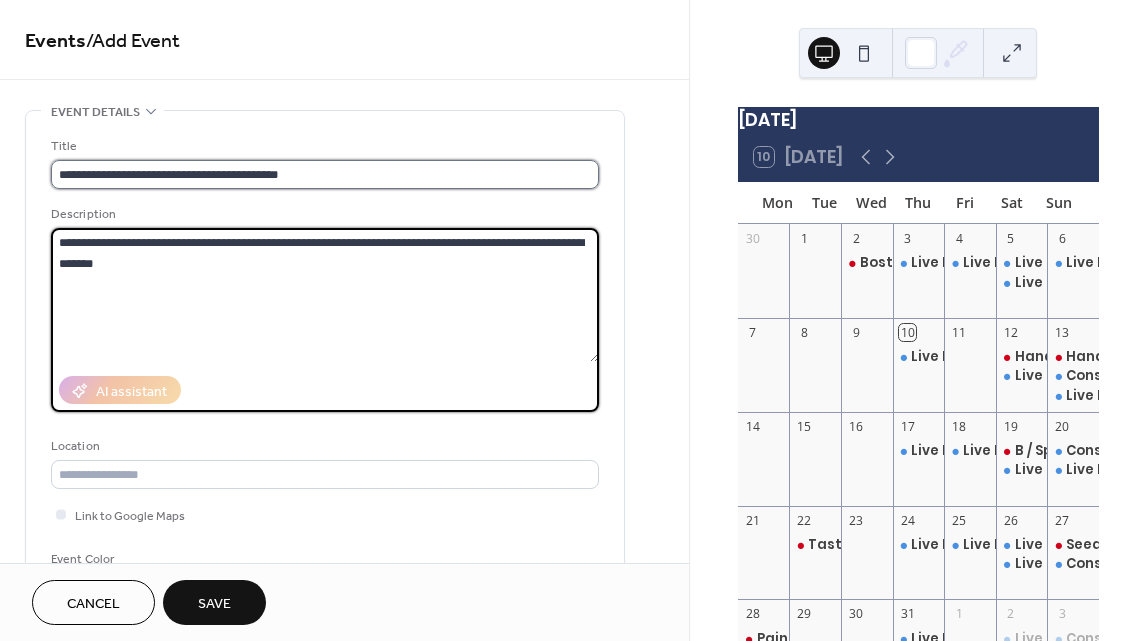 click on "**********" at bounding box center (325, 174) 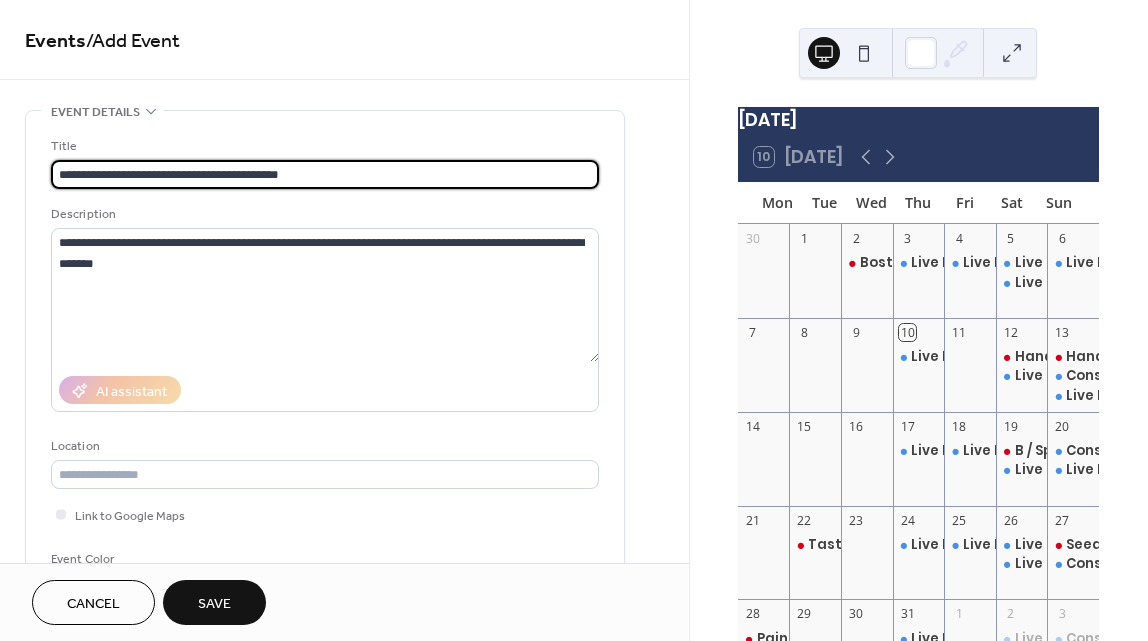 click on "**********" at bounding box center (325, 174) 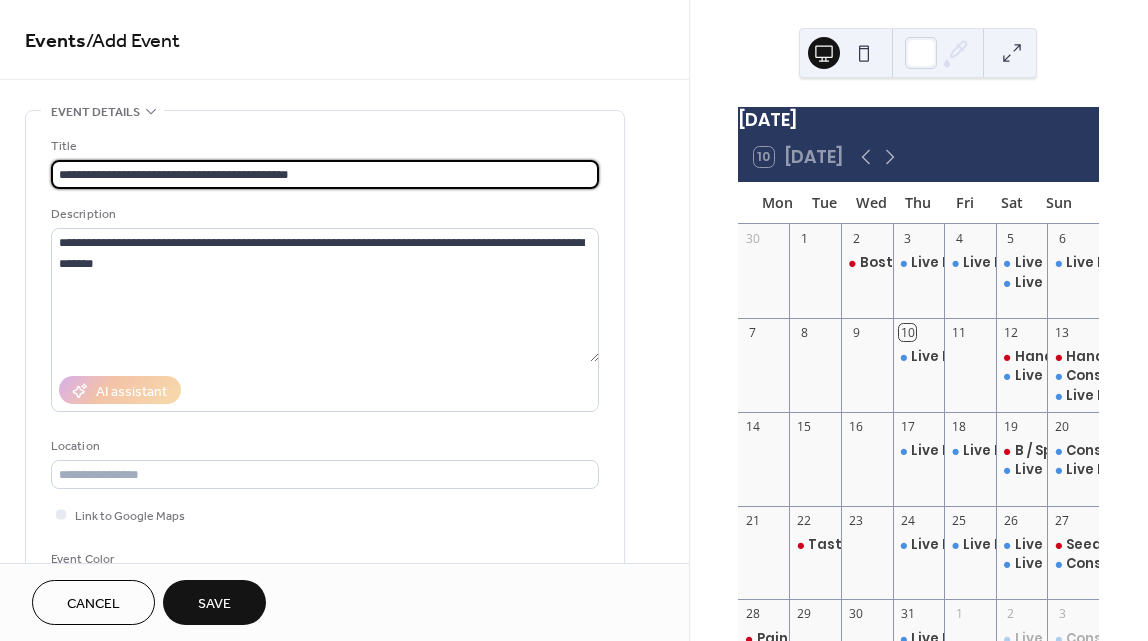 click on "**********" at bounding box center [325, 174] 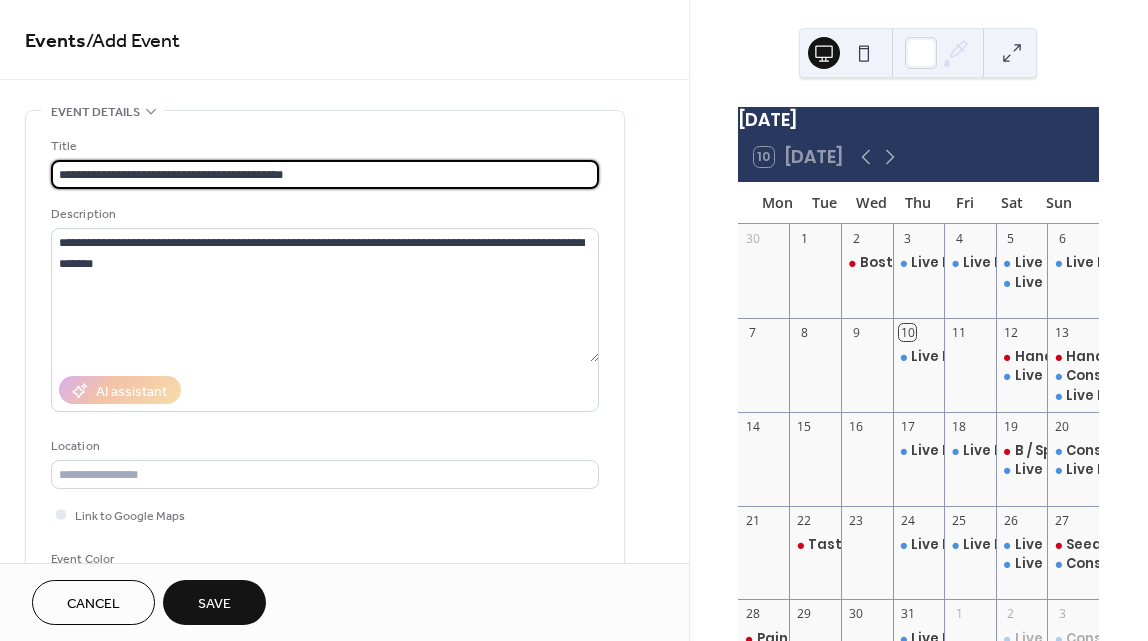 click on "**********" at bounding box center (325, 174) 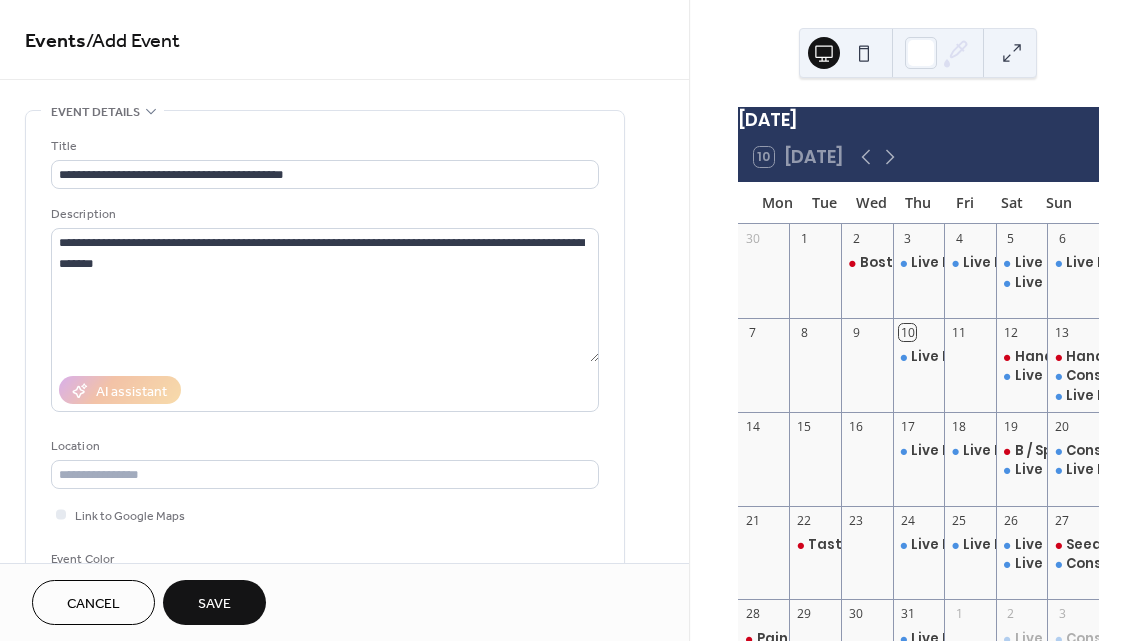click on "Save" at bounding box center [214, 604] 